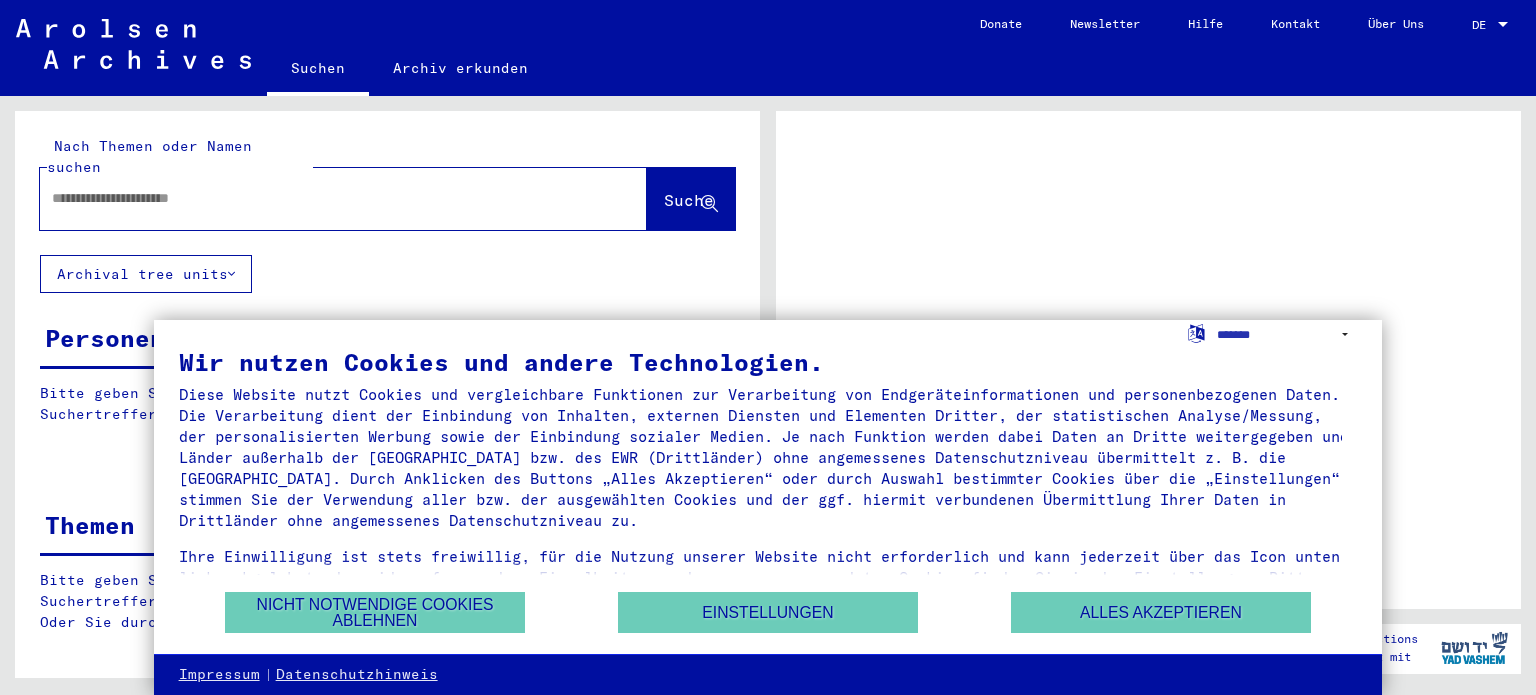 scroll, scrollTop: 0, scrollLeft: 0, axis: both 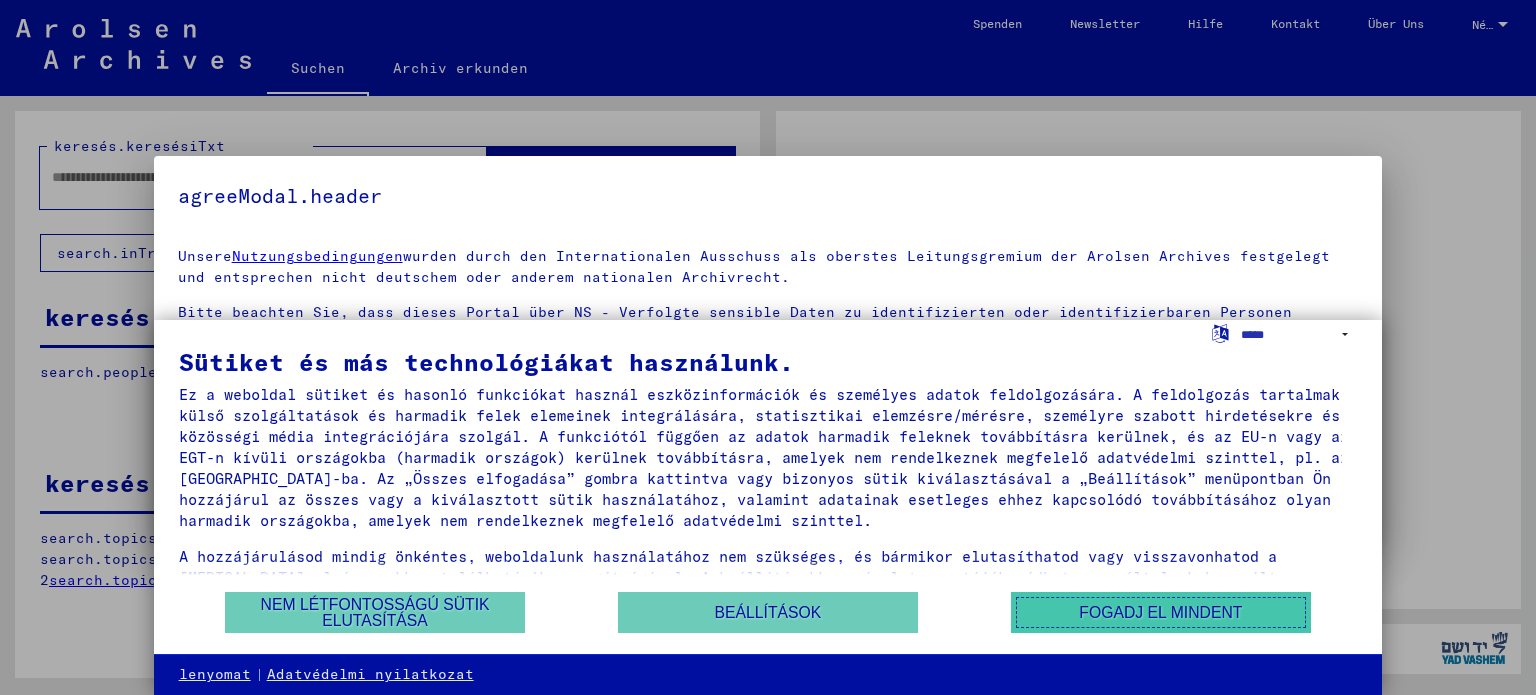 click on "Fogadj el mindent" at bounding box center (1160, 612) 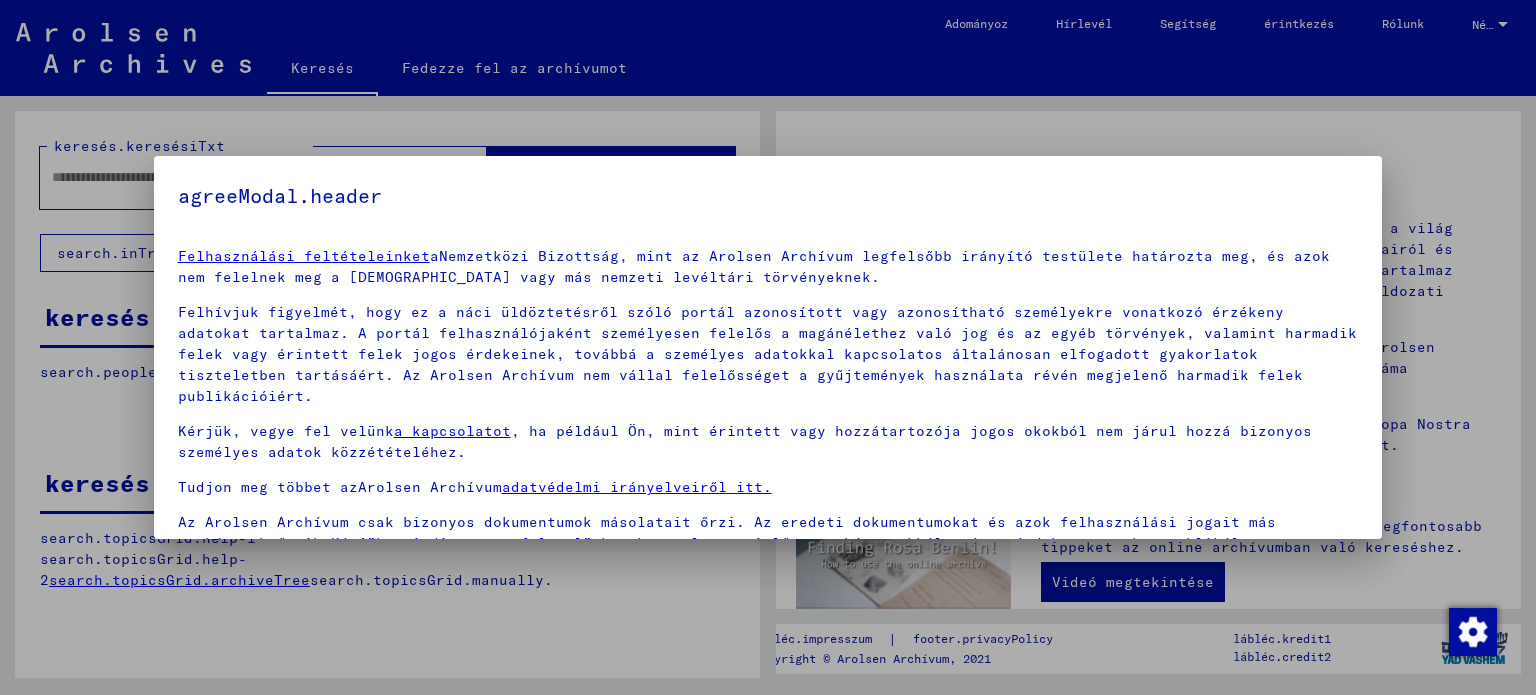 scroll, scrollTop: 70, scrollLeft: 0, axis: vertical 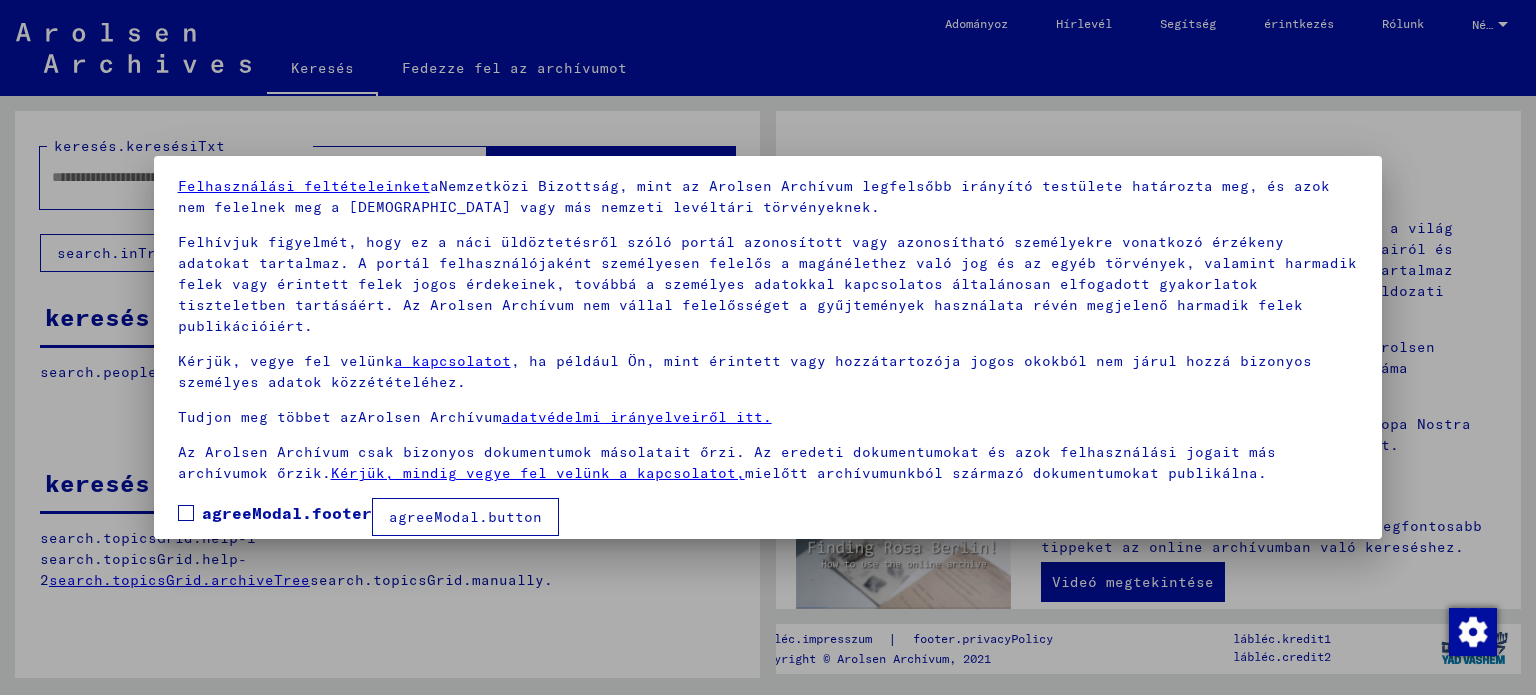 click on "agreeModal.button" at bounding box center [465, 517] 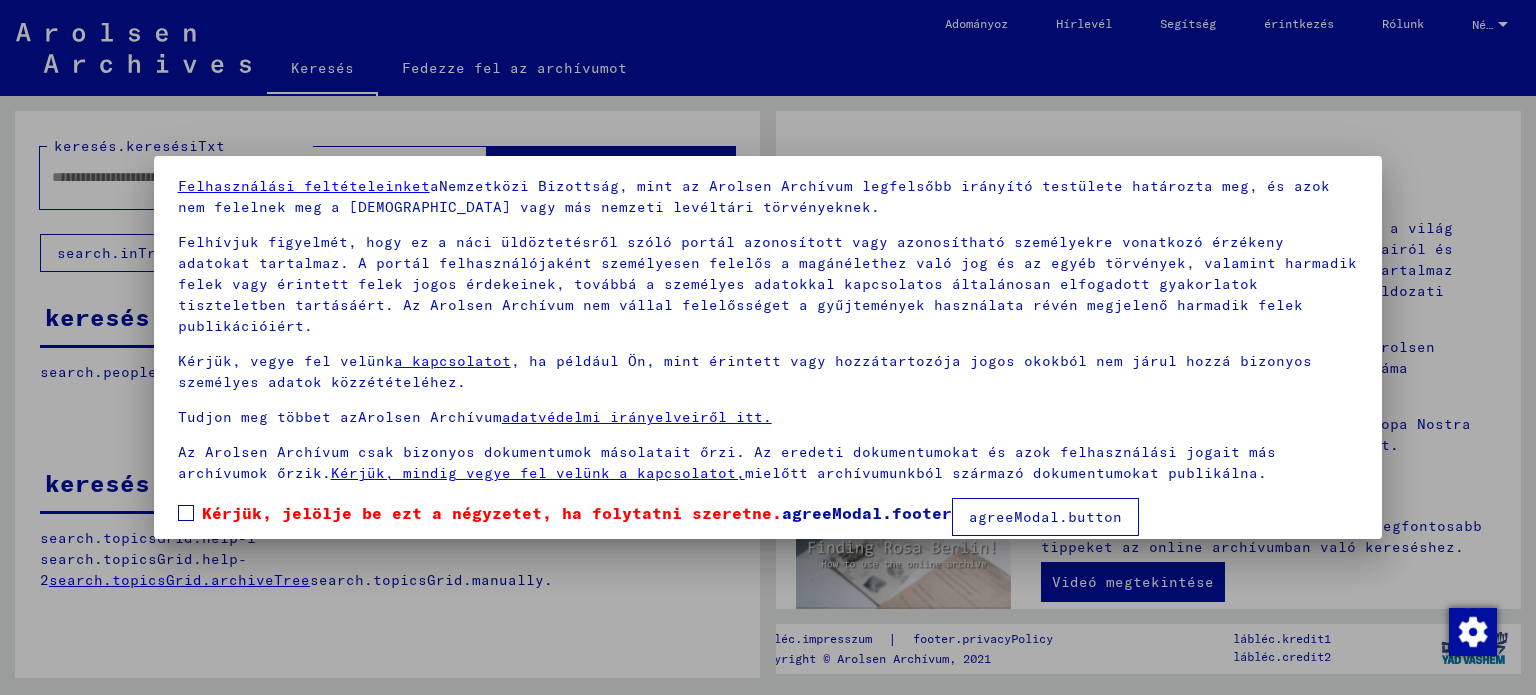 click on "Kérjük, jelölje be ezt a négyzetet, ha folytatni szeretne. agreeModal.footer" at bounding box center [565, 513] 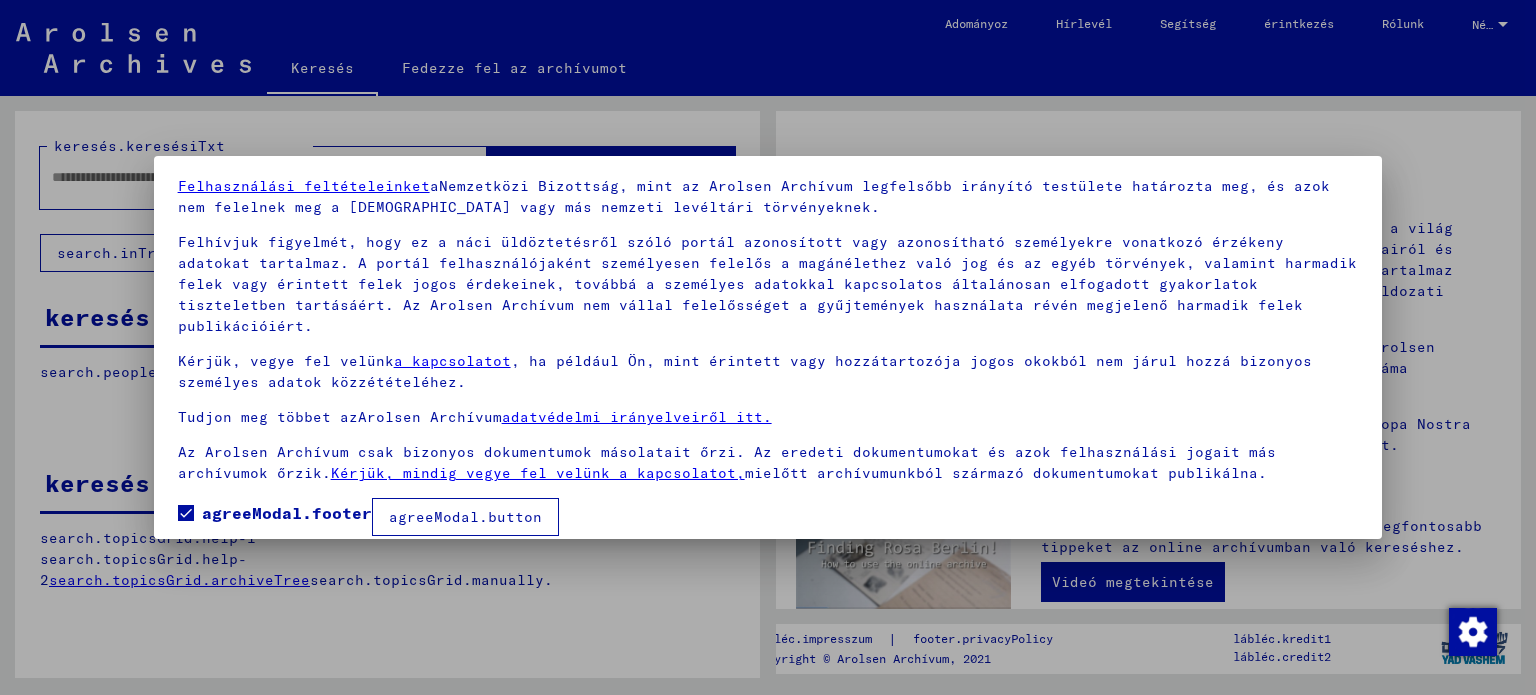 click on "agreeModal.button" at bounding box center [465, 517] 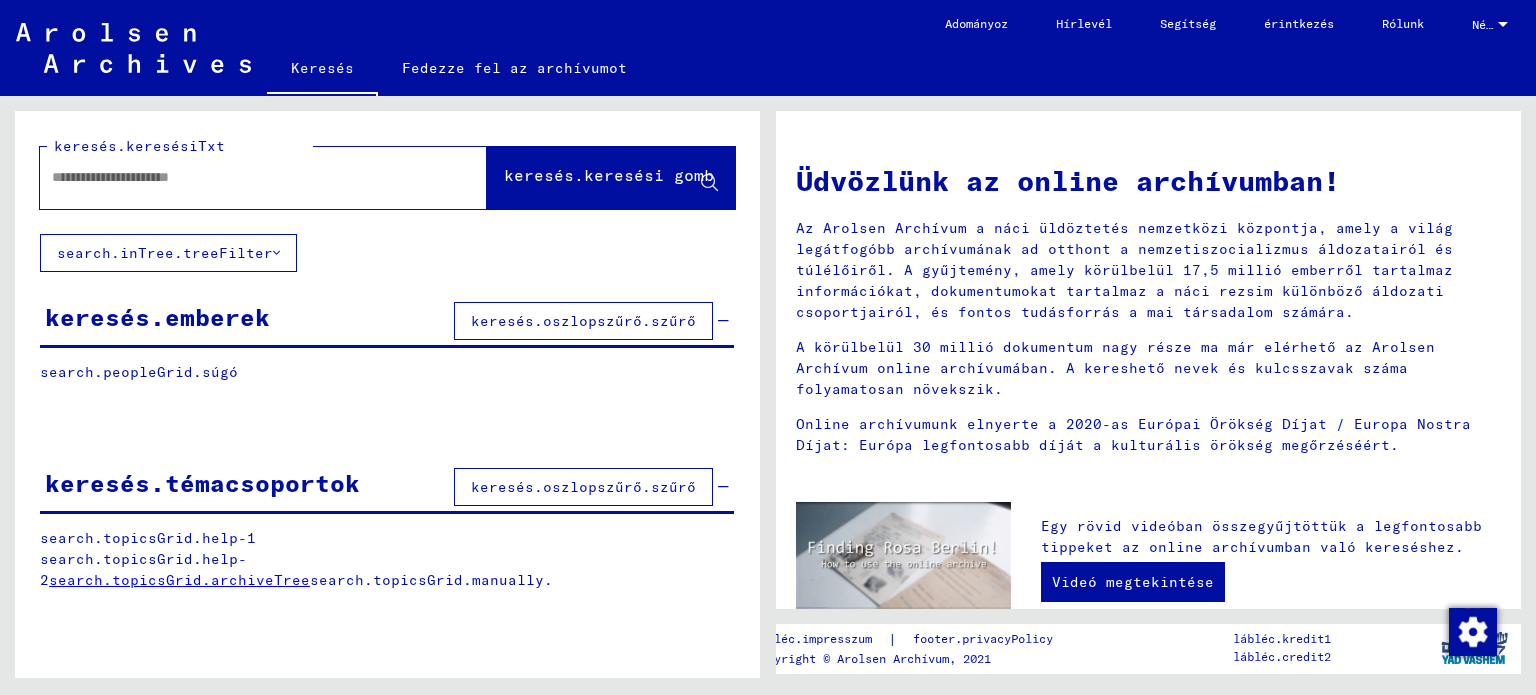 click at bounding box center [239, 177] 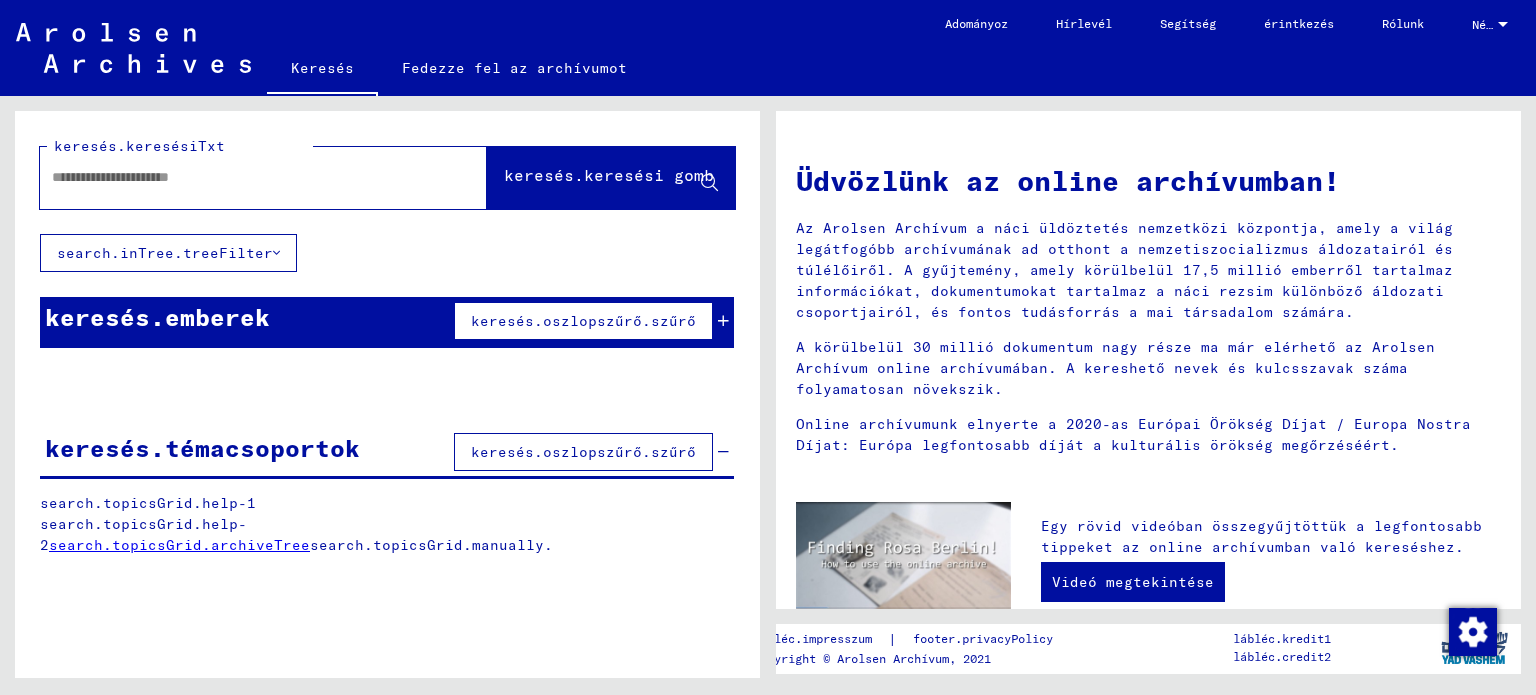 click on "keresés.oszlopszűrő.szűrő" at bounding box center (583, 321) 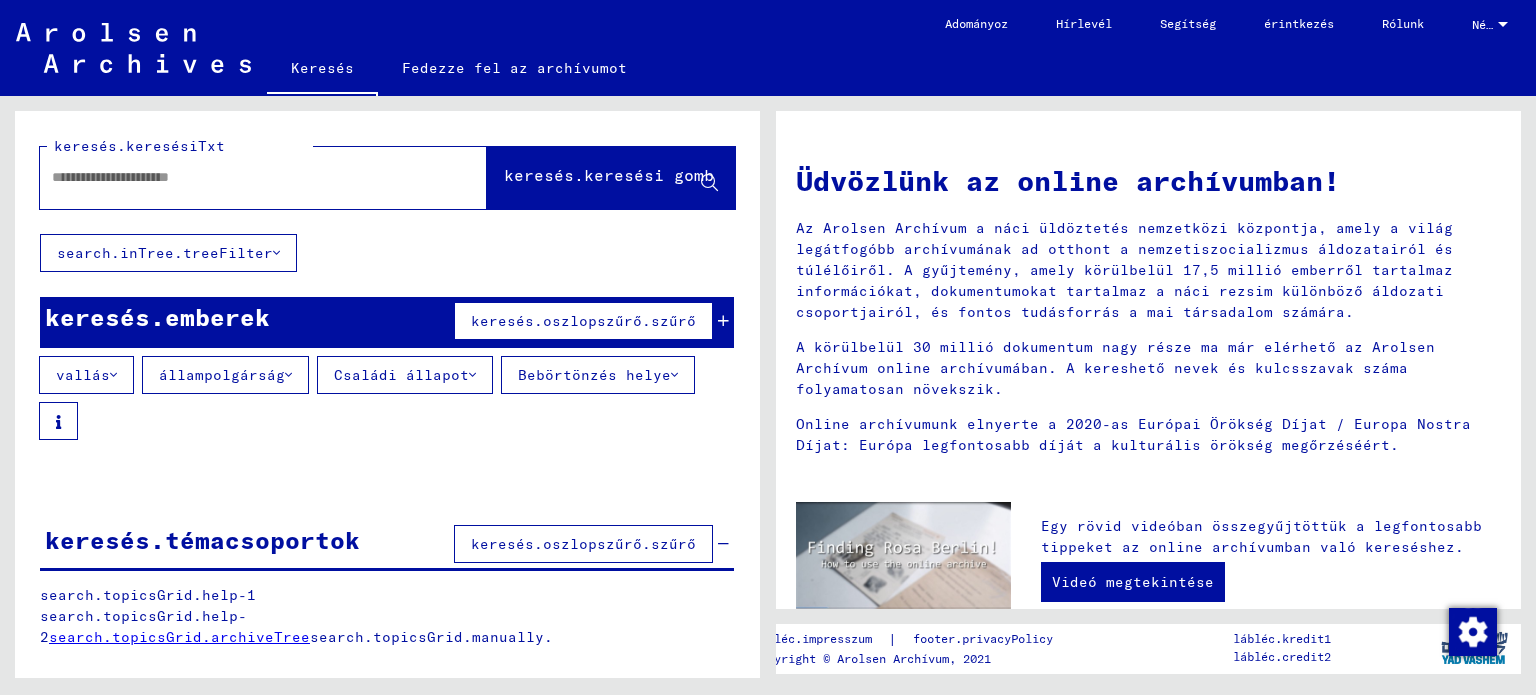 click at bounding box center (113, 375) 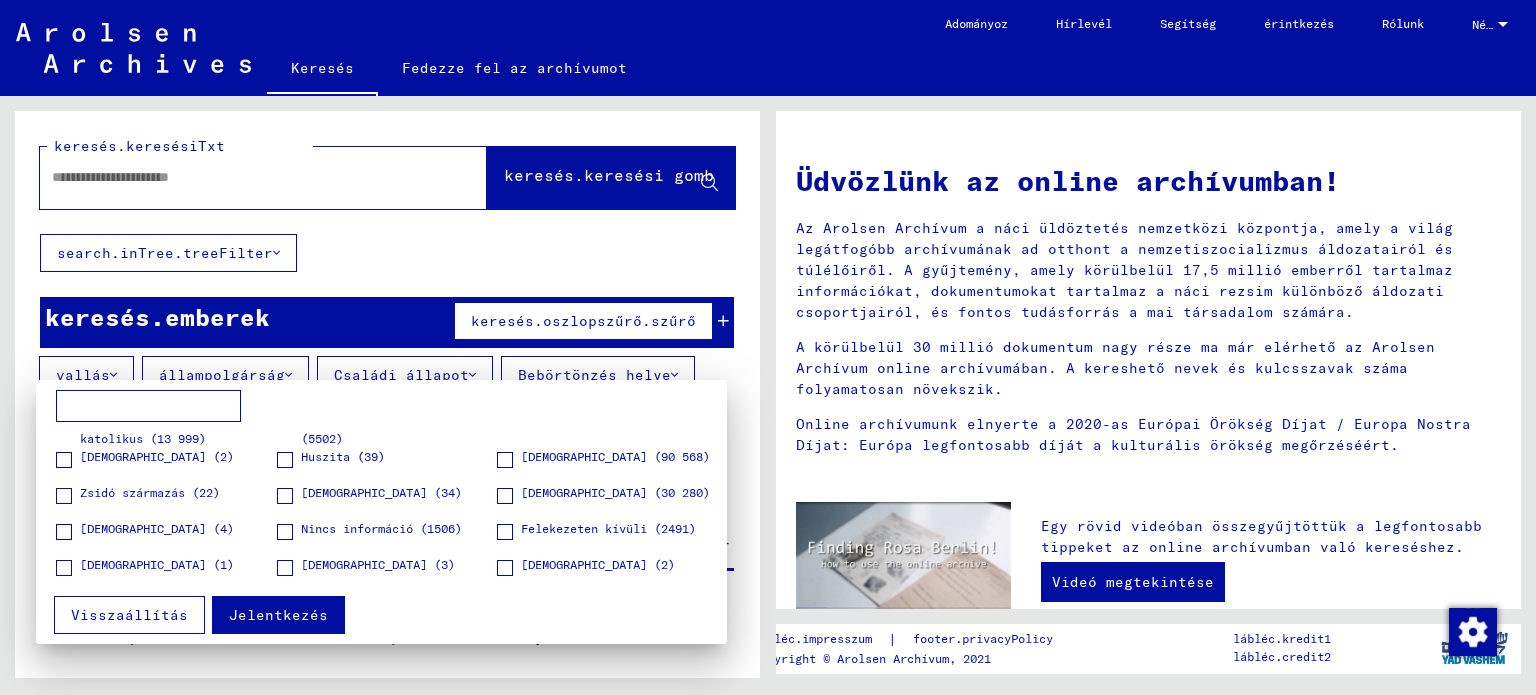 scroll, scrollTop: 368, scrollLeft: 0, axis: vertical 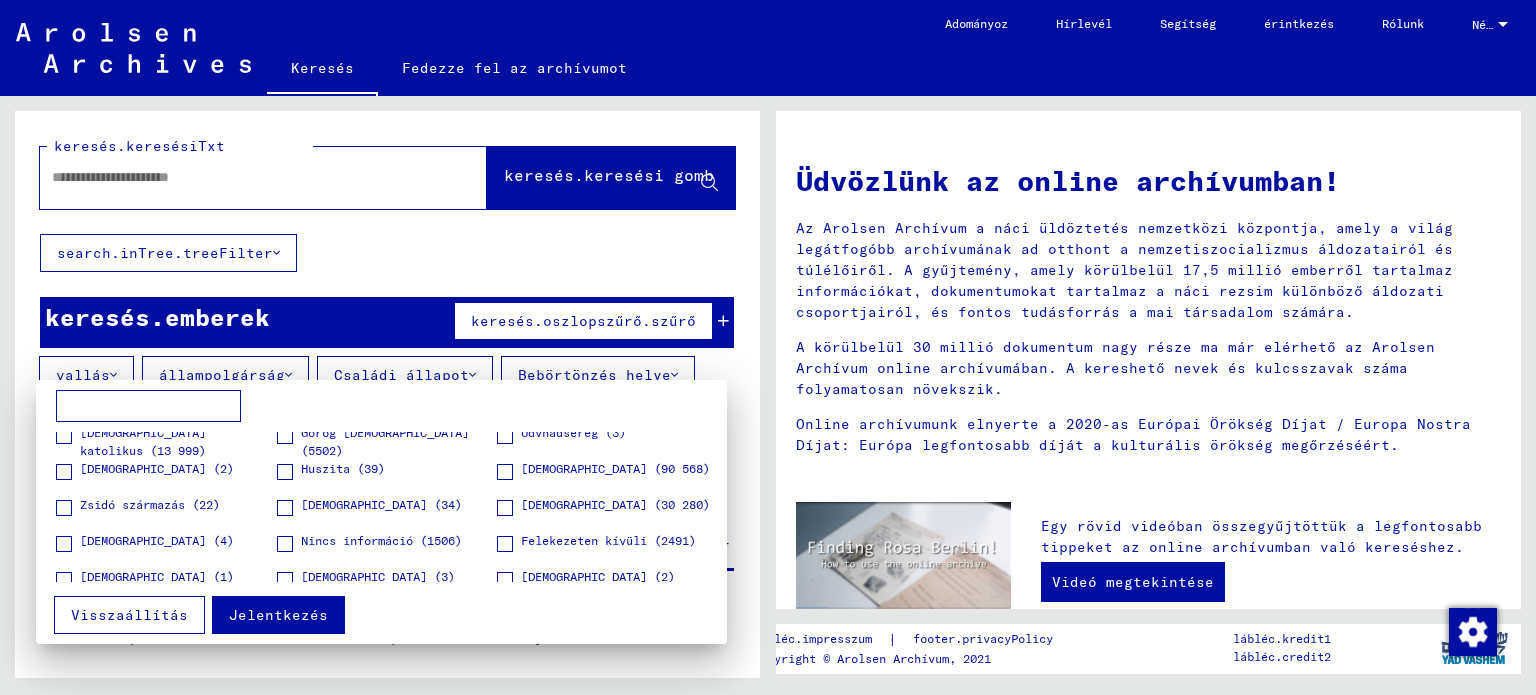 click at bounding box center [64, 508] 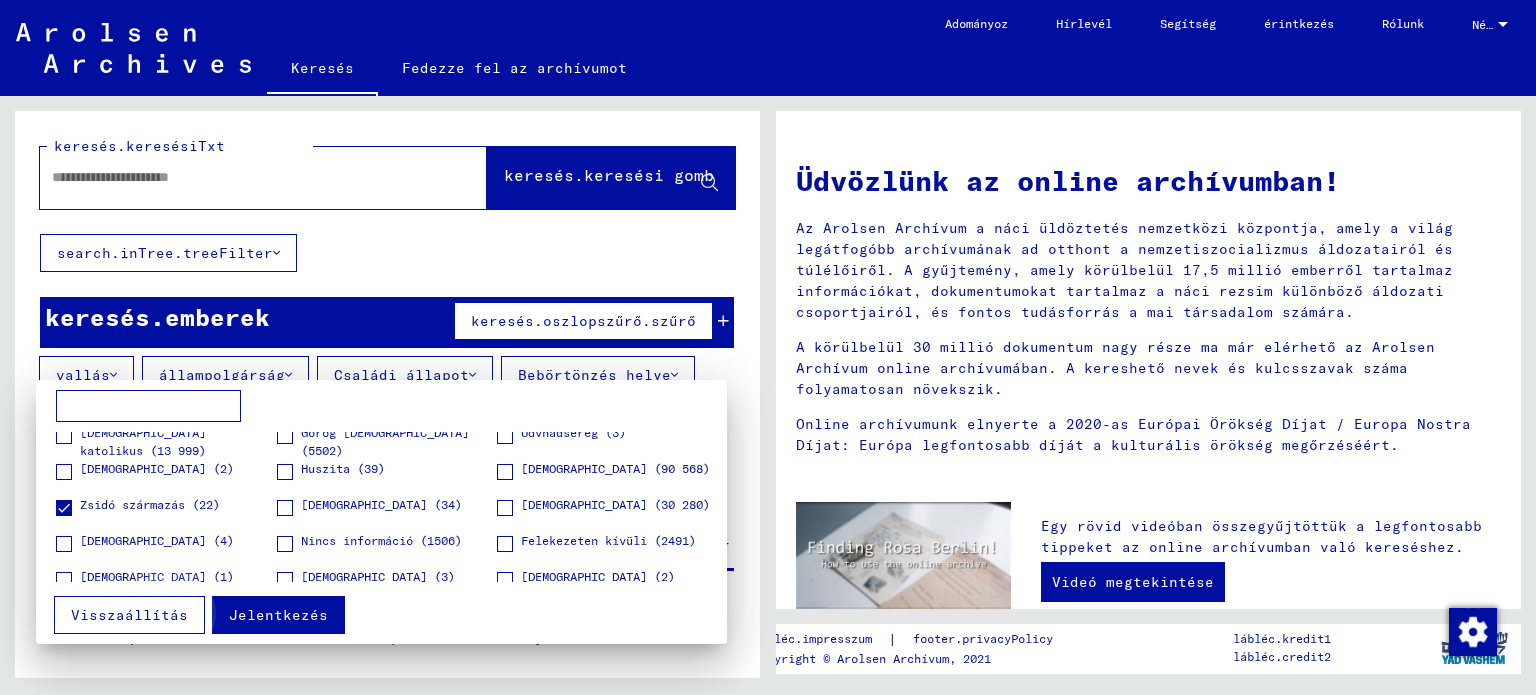 click on "Jelentkezés" at bounding box center (278, 615) 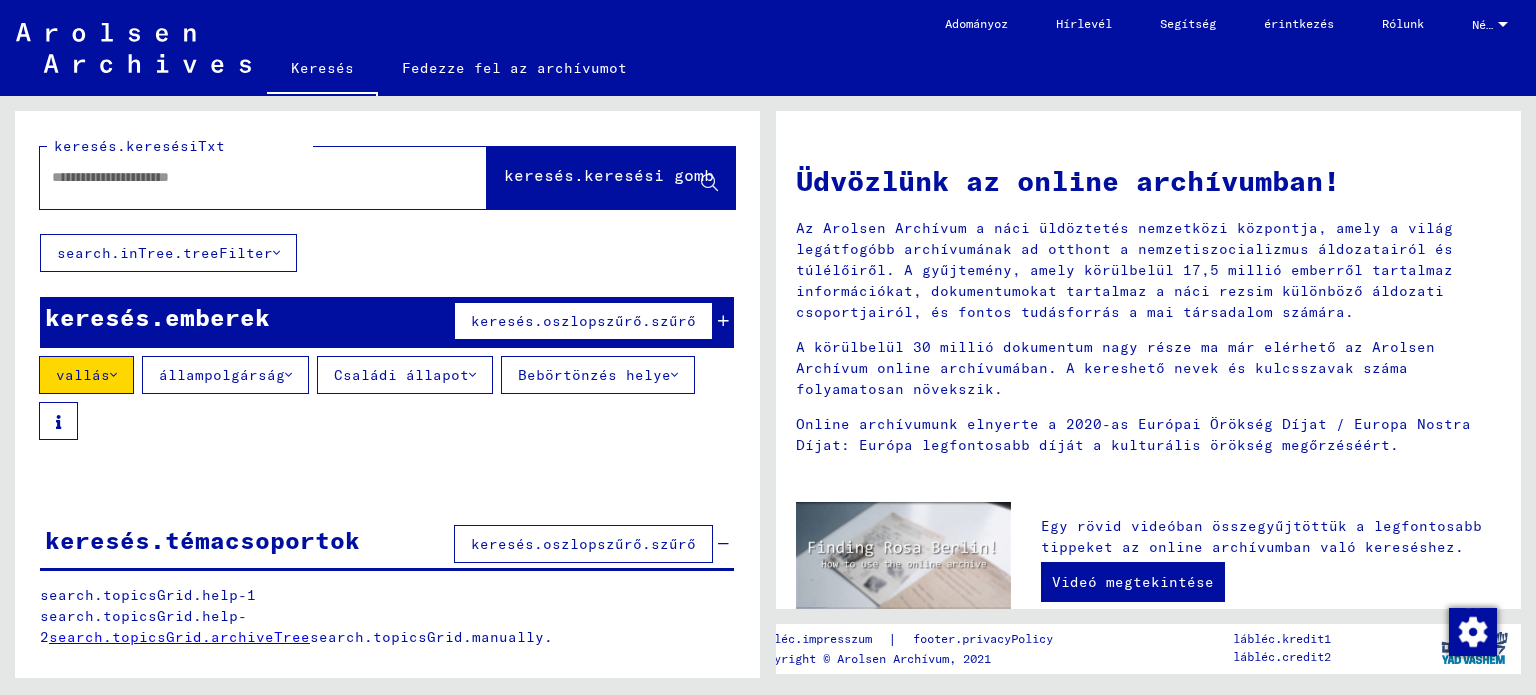 click on "állampolgárság" at bounding box center (222, 375) 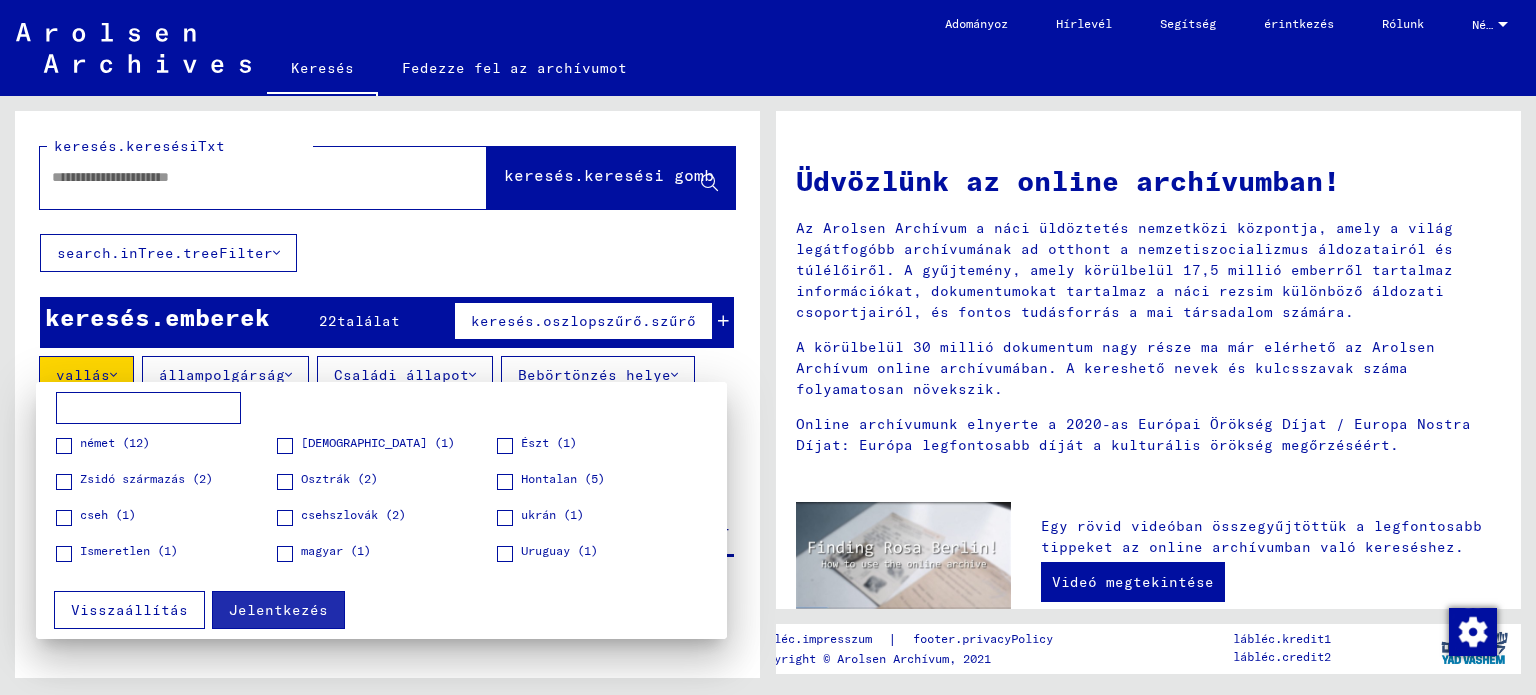 click at bounding box center [285, 554] 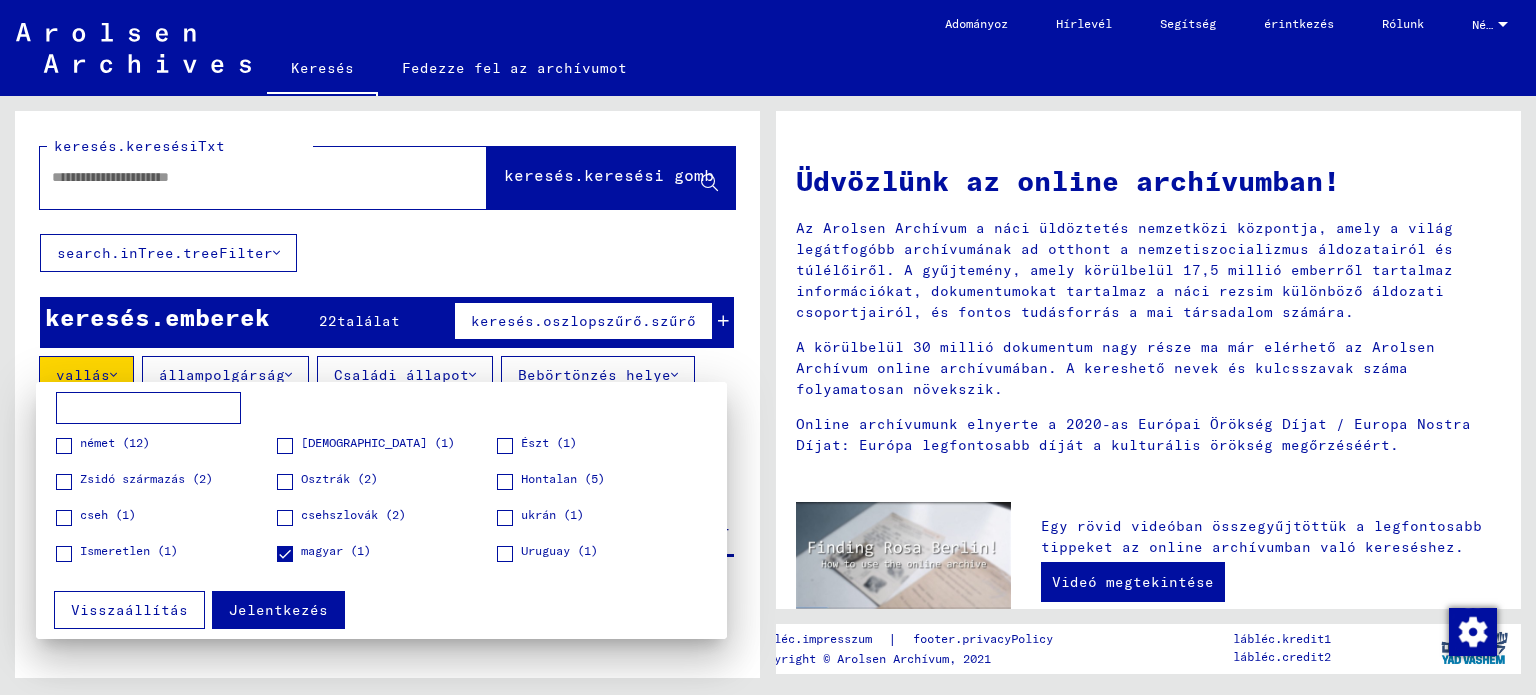 click on "Jelentkezés" at bounding box center [278, 610] 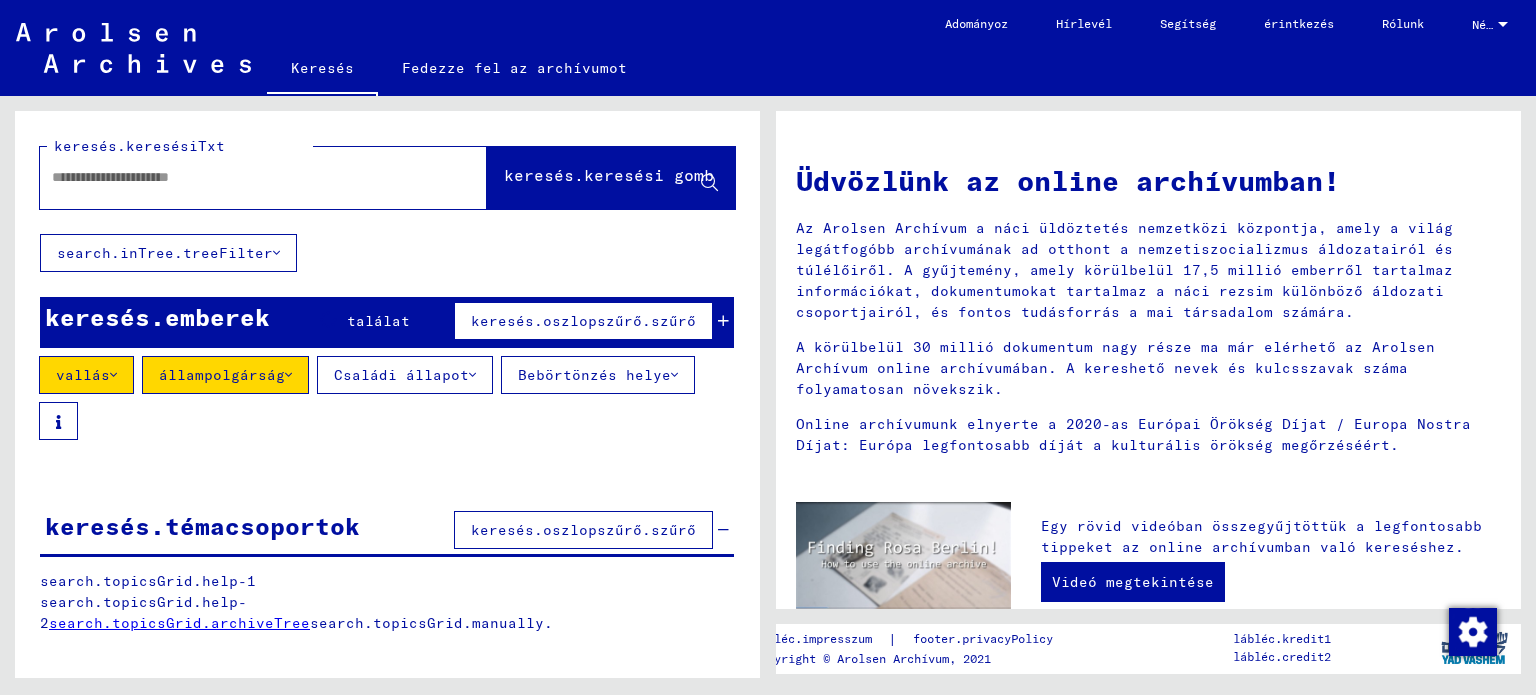 click on "Családi állapot" at bounding box center (401, 375) 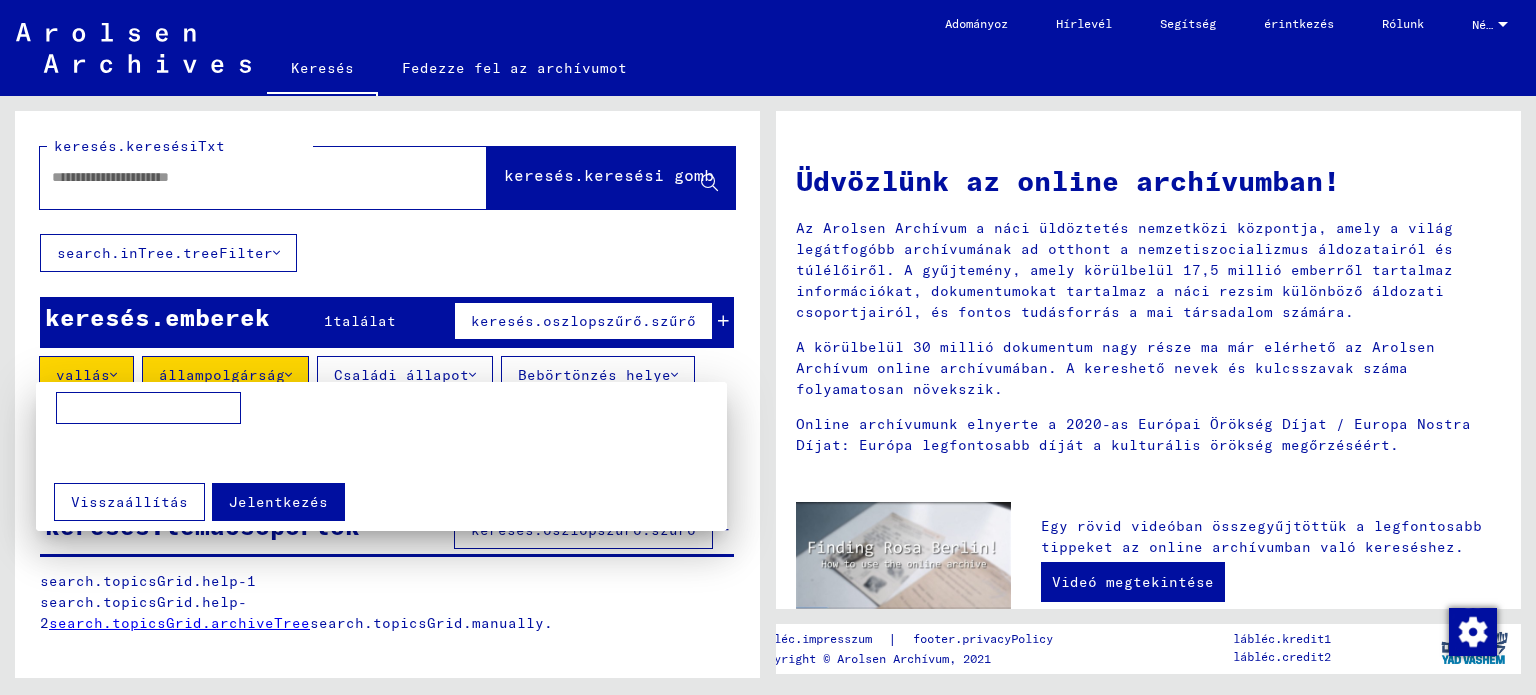 click at bounding box center (768, 347) 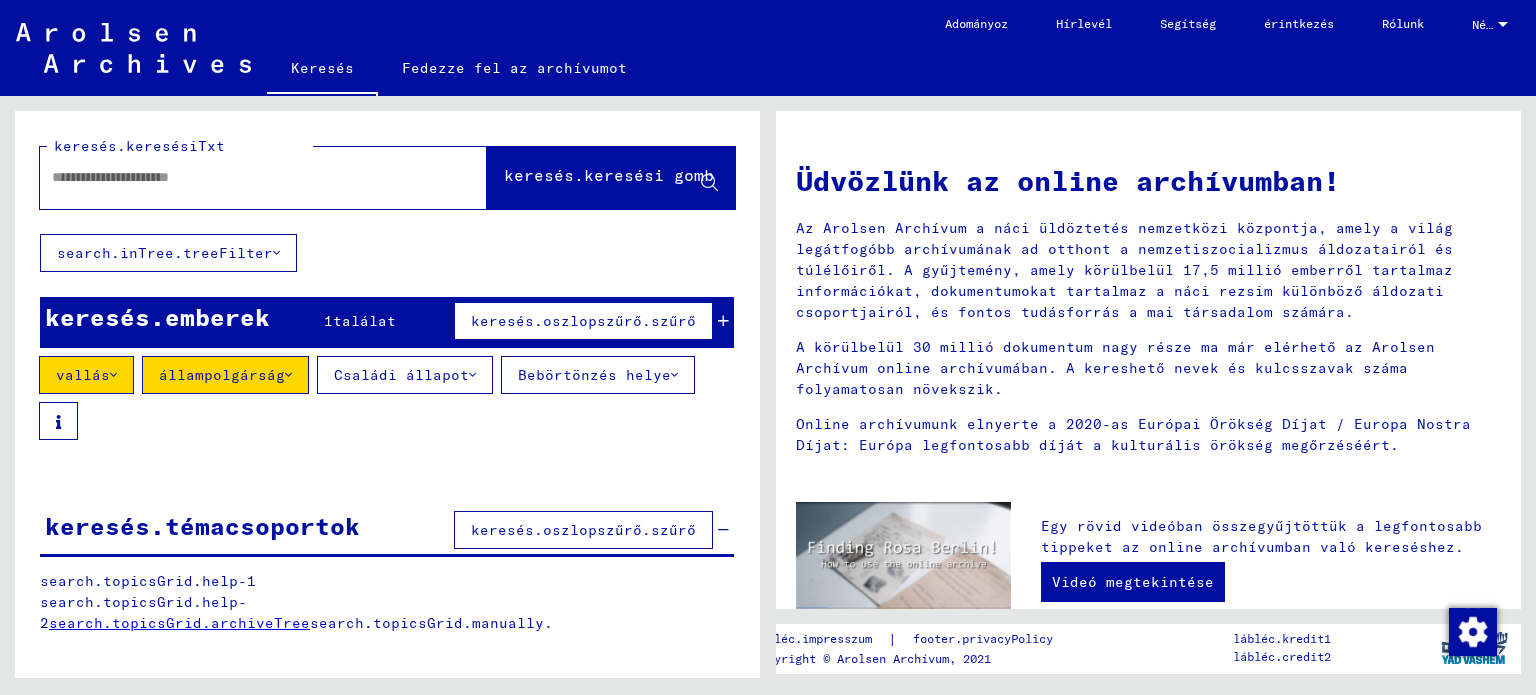 click at bounding box center [674, 375] 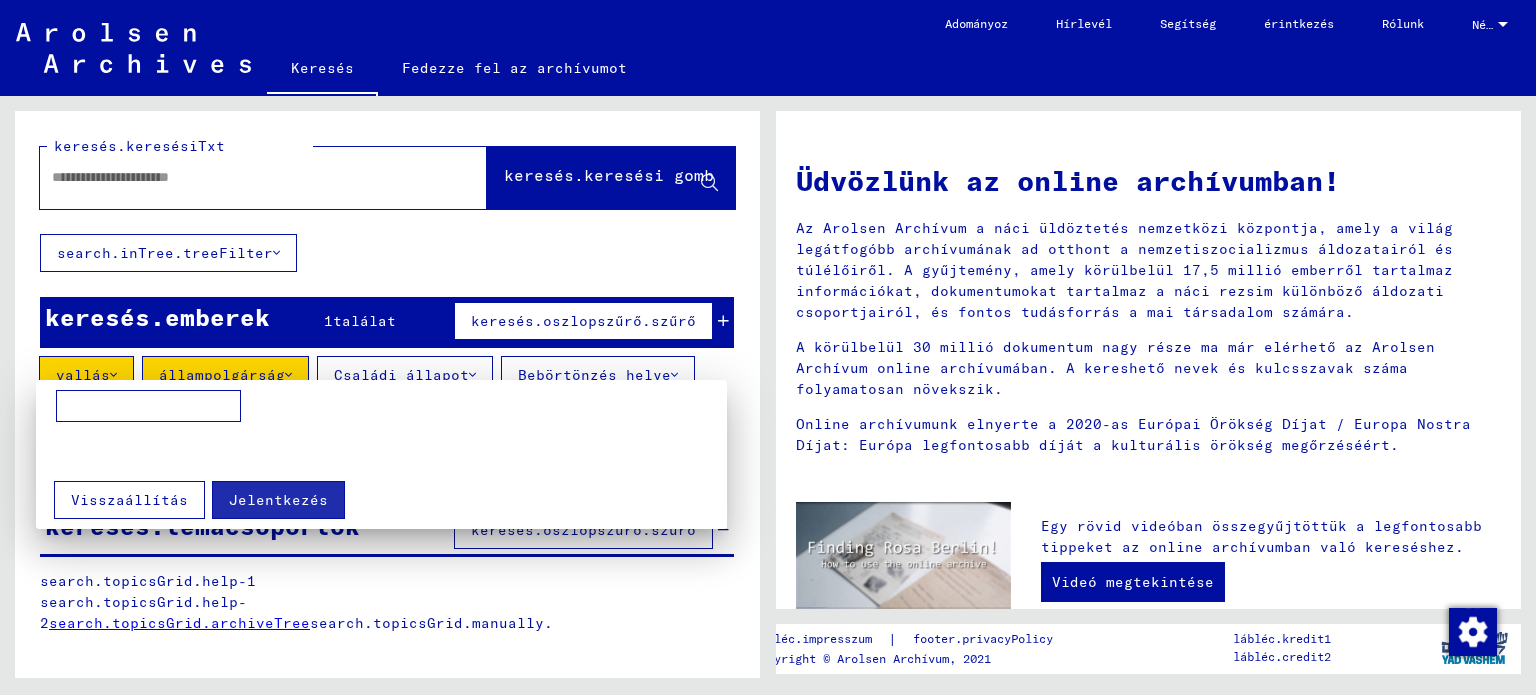 click at bounding box center (148, 406) 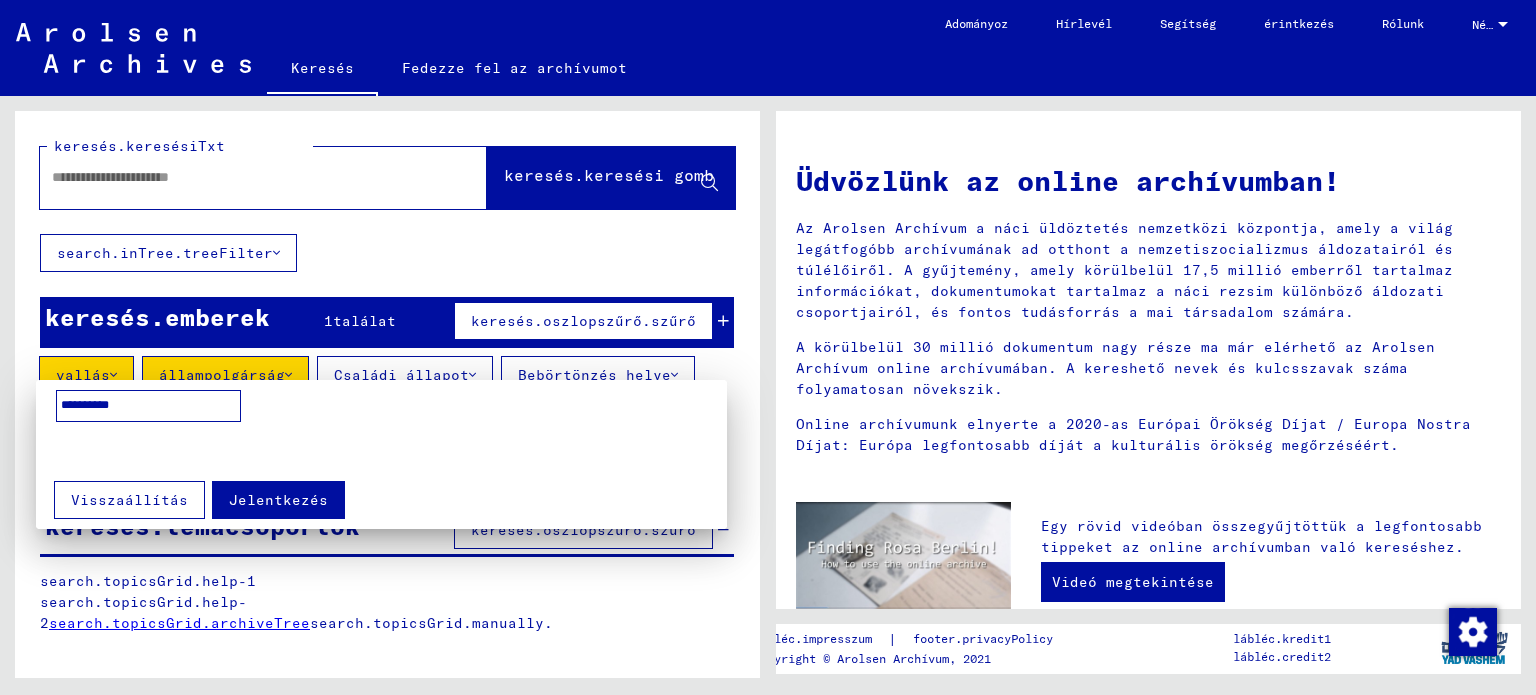 type on "**********" 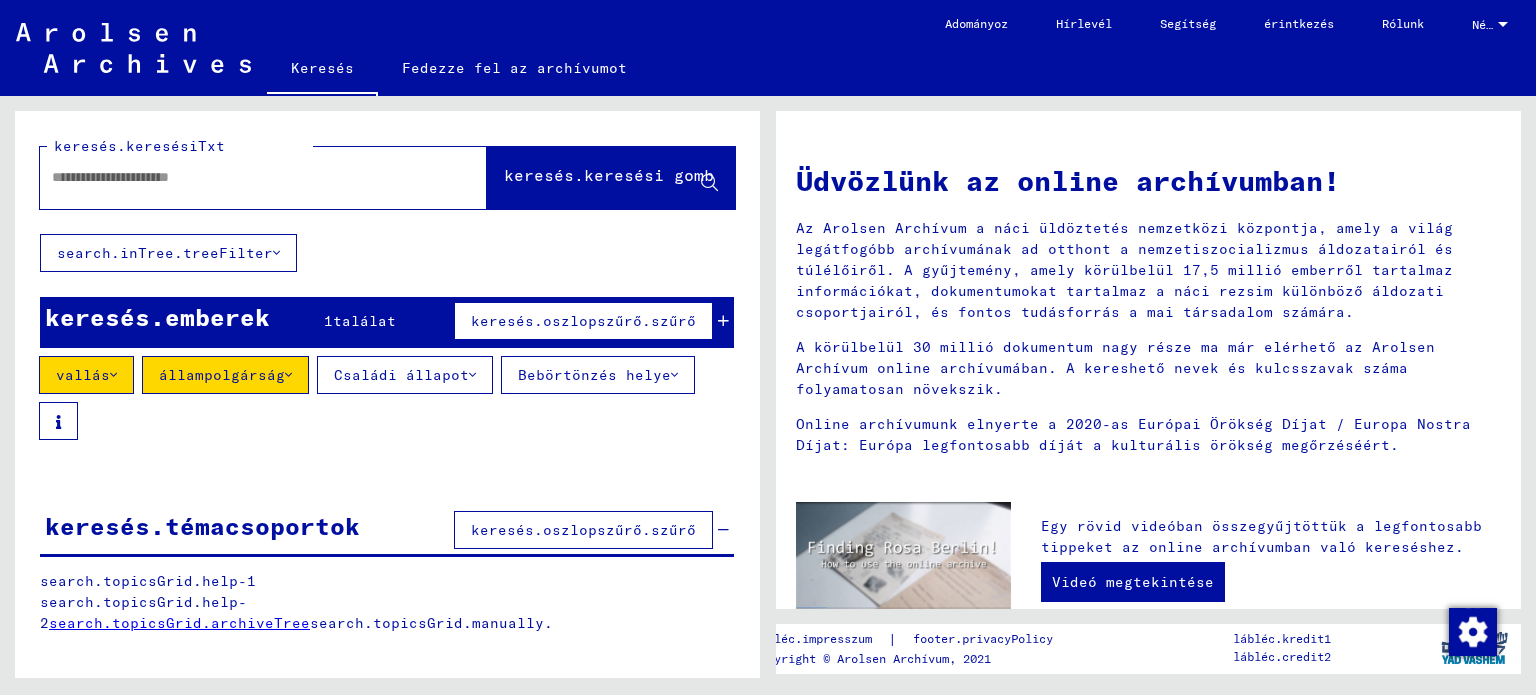 click at bounding box center [239, 177] 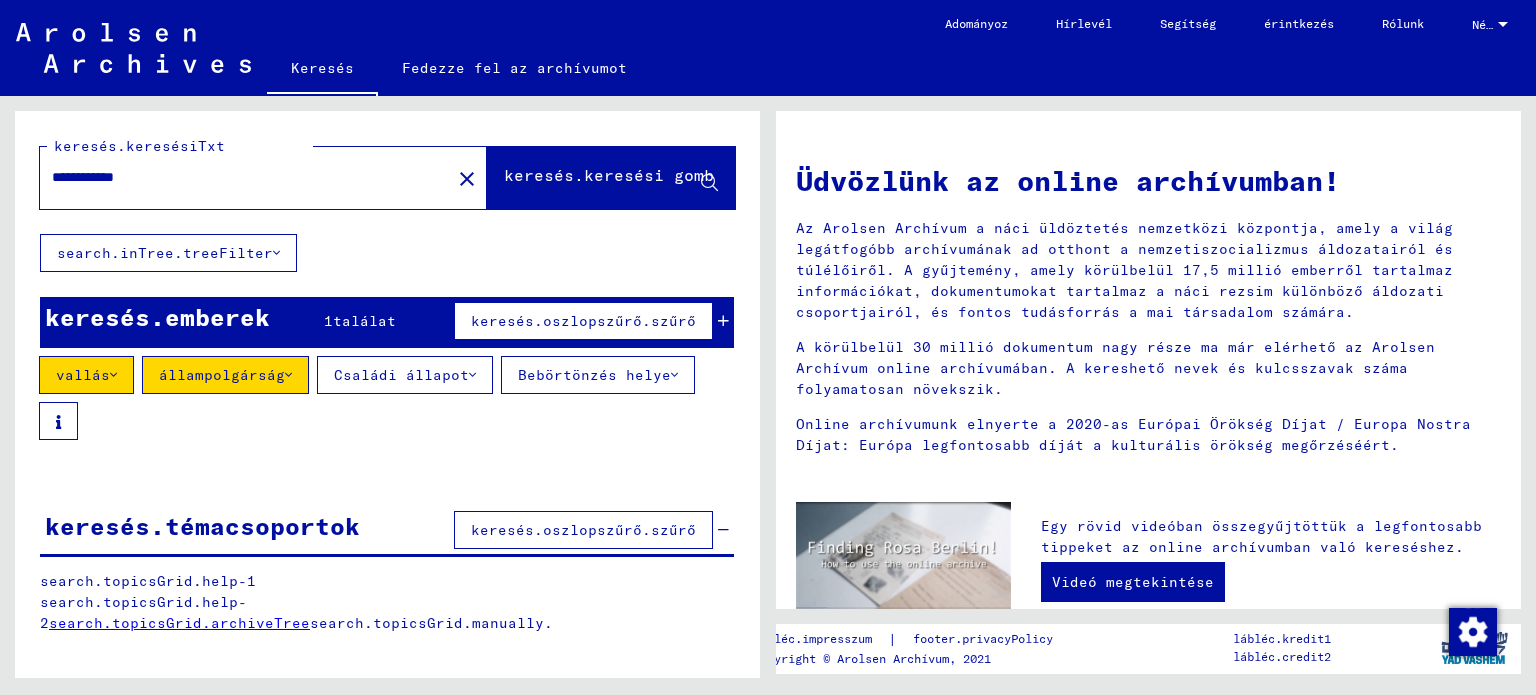 type on "**********" 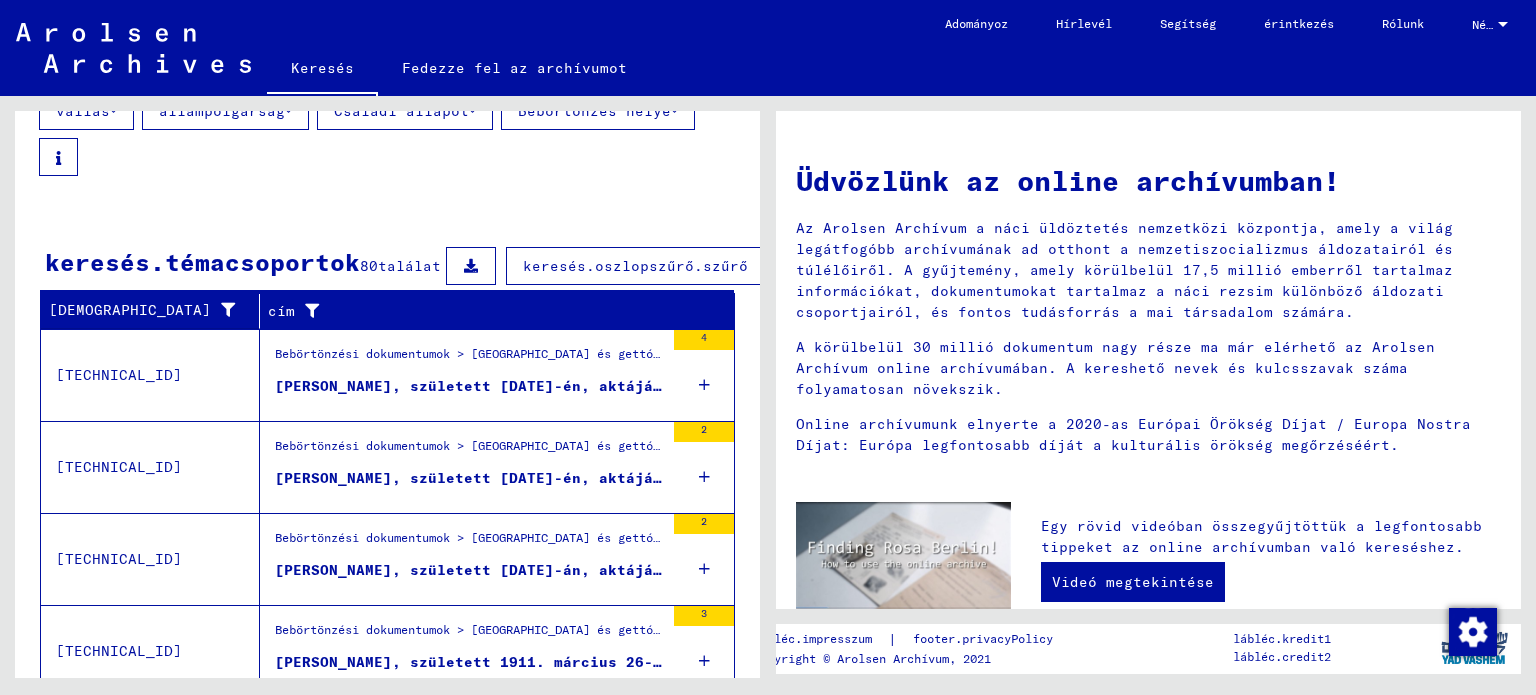 scroll, scrollTop: 300, scrollLeft: 0, axis: vertical 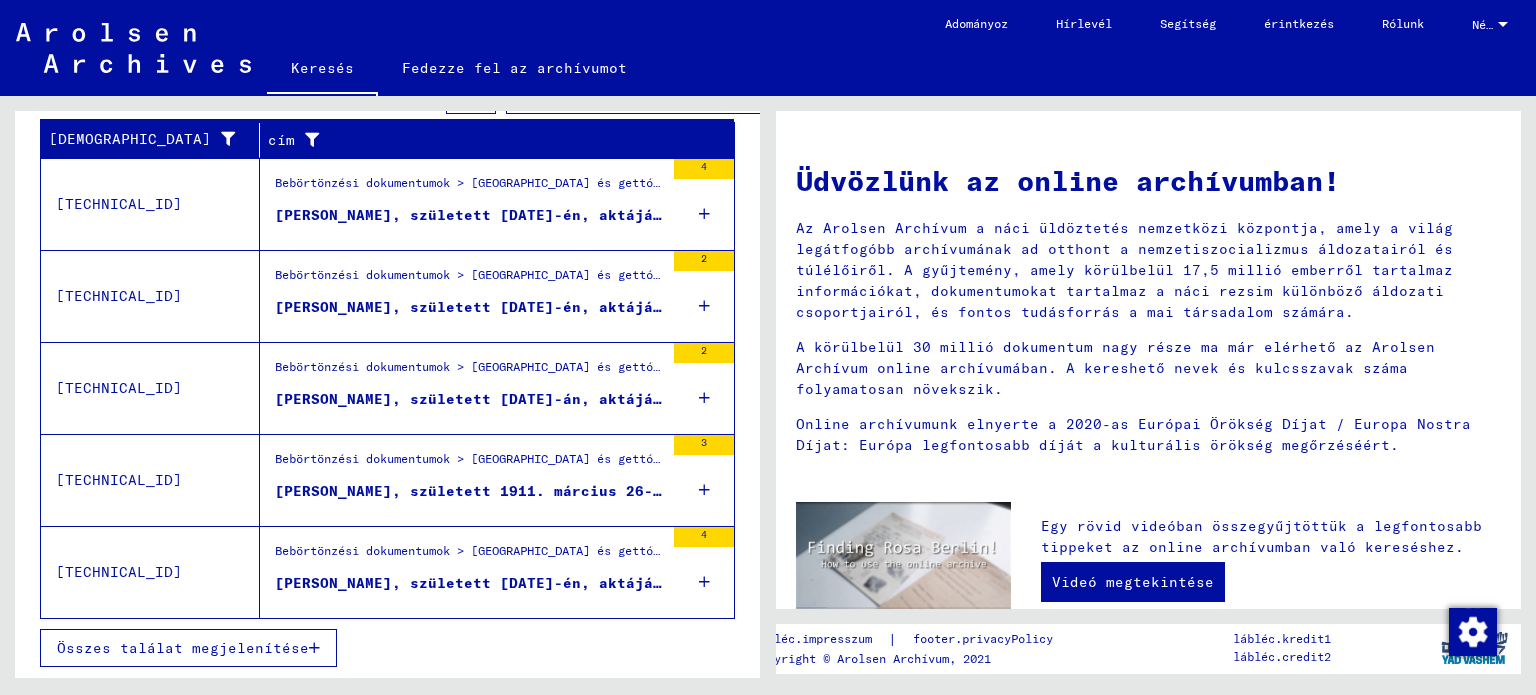 click on "Összes találat megjelenítése" at bounding box center (188, 648) 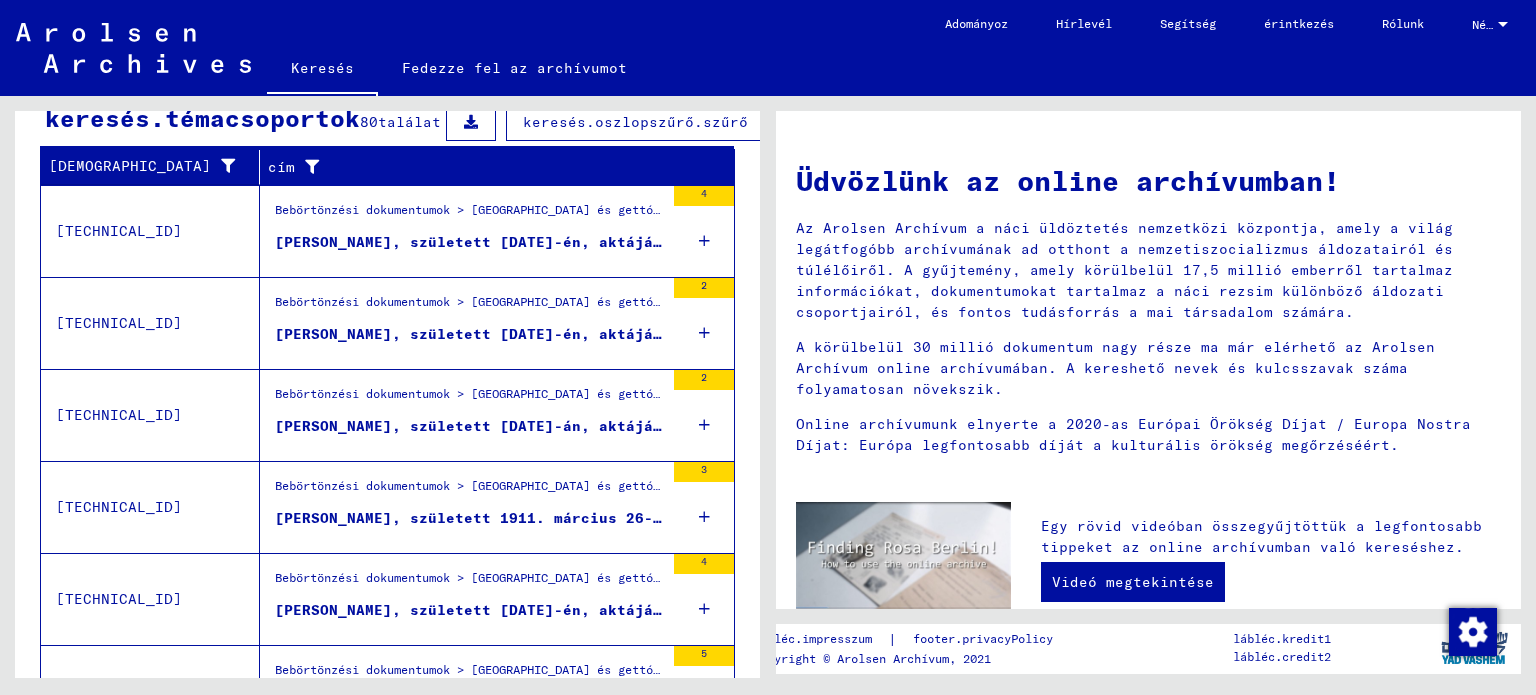 scroll, scrollTop: 444, scrollLeft: 0, axis: vertical 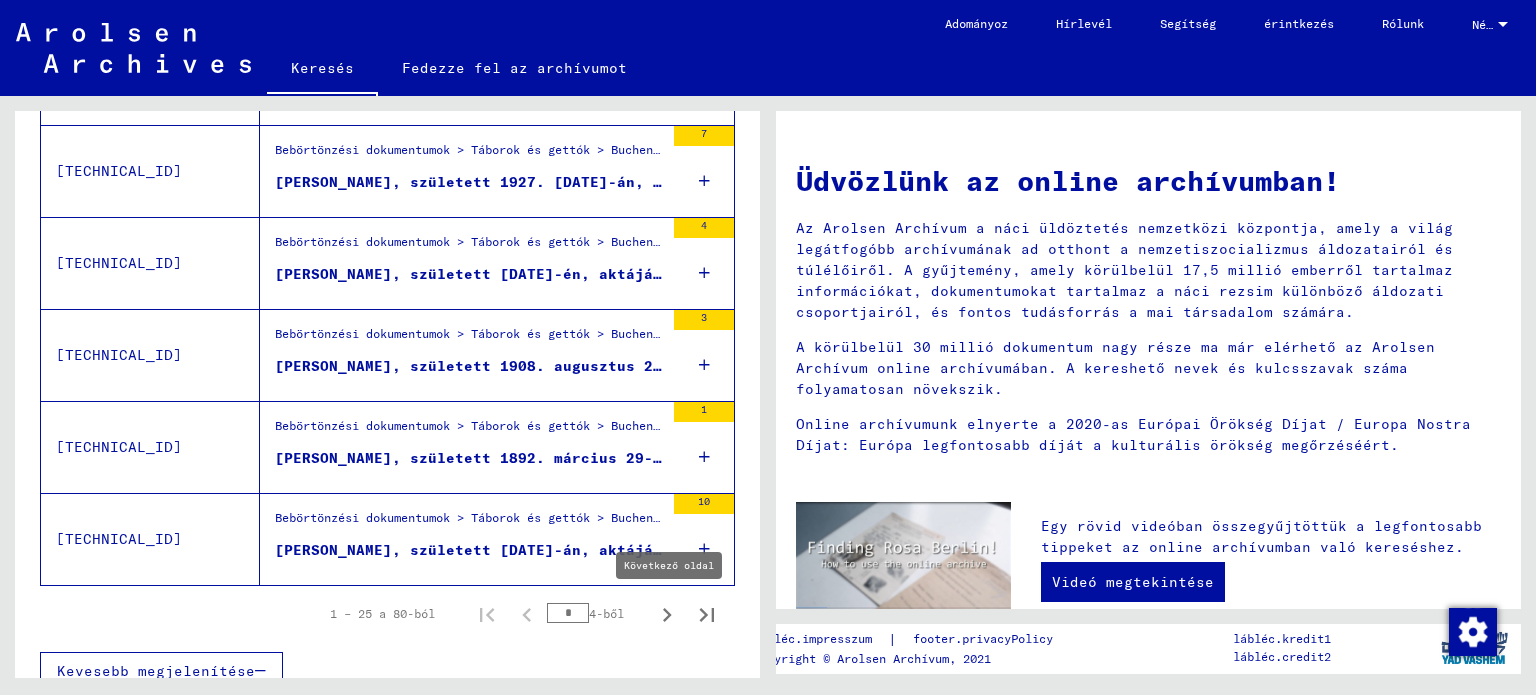 click 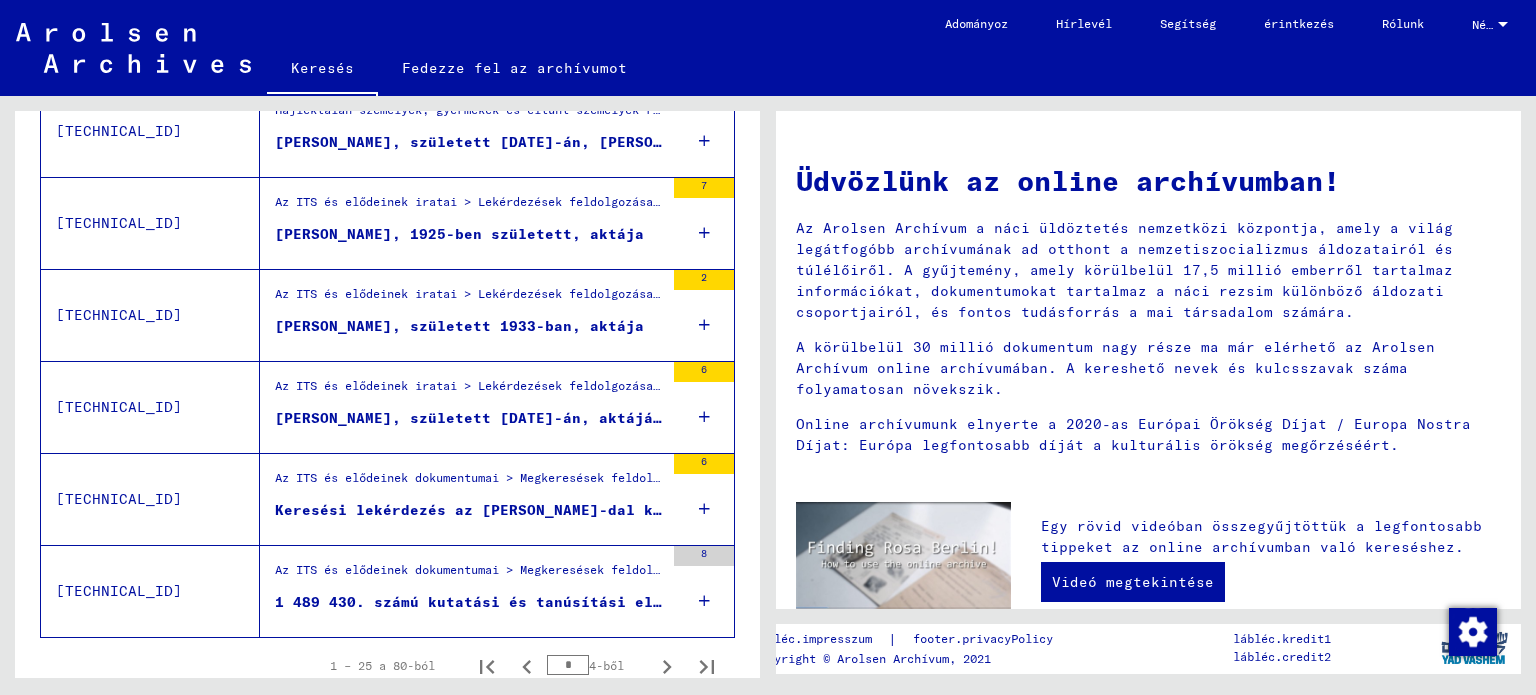 scroll, scrollTop: 2287, scrollLeft: 0, axis: vertical 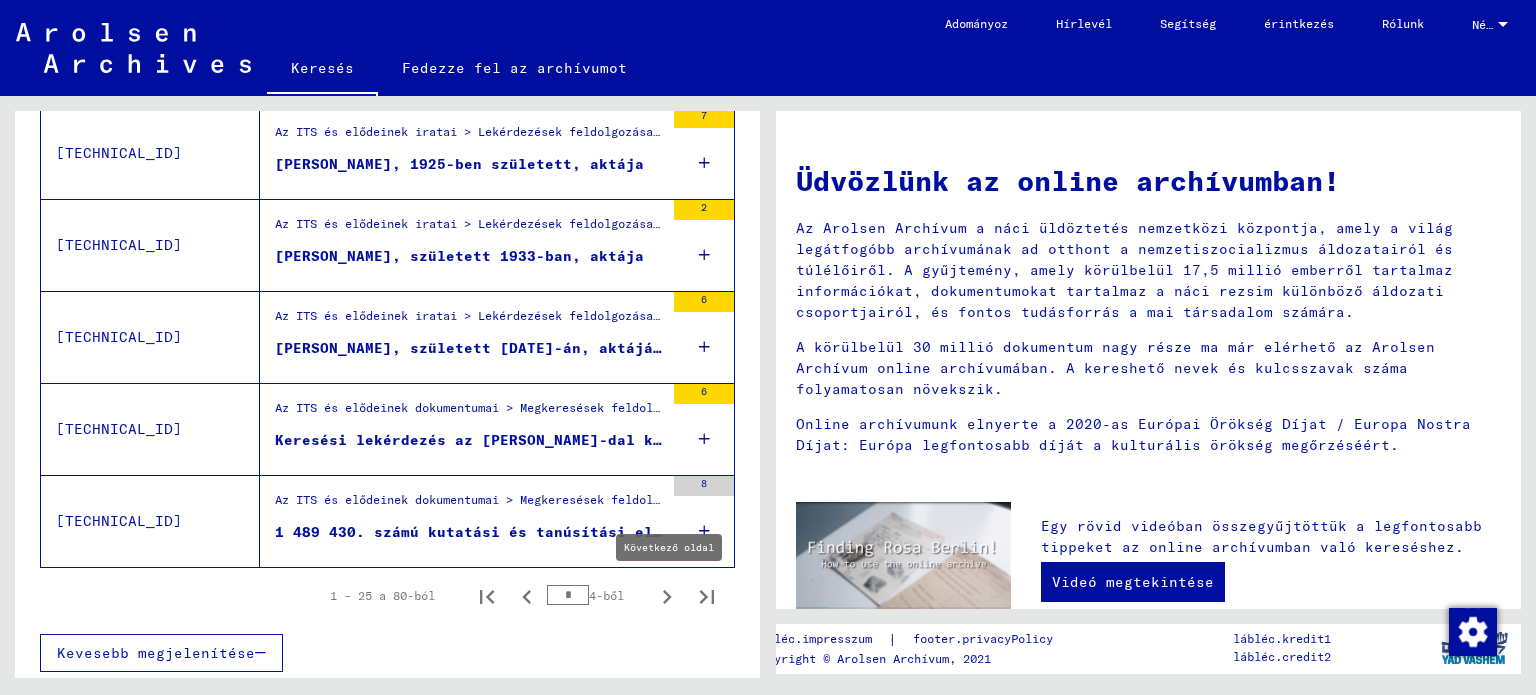 click 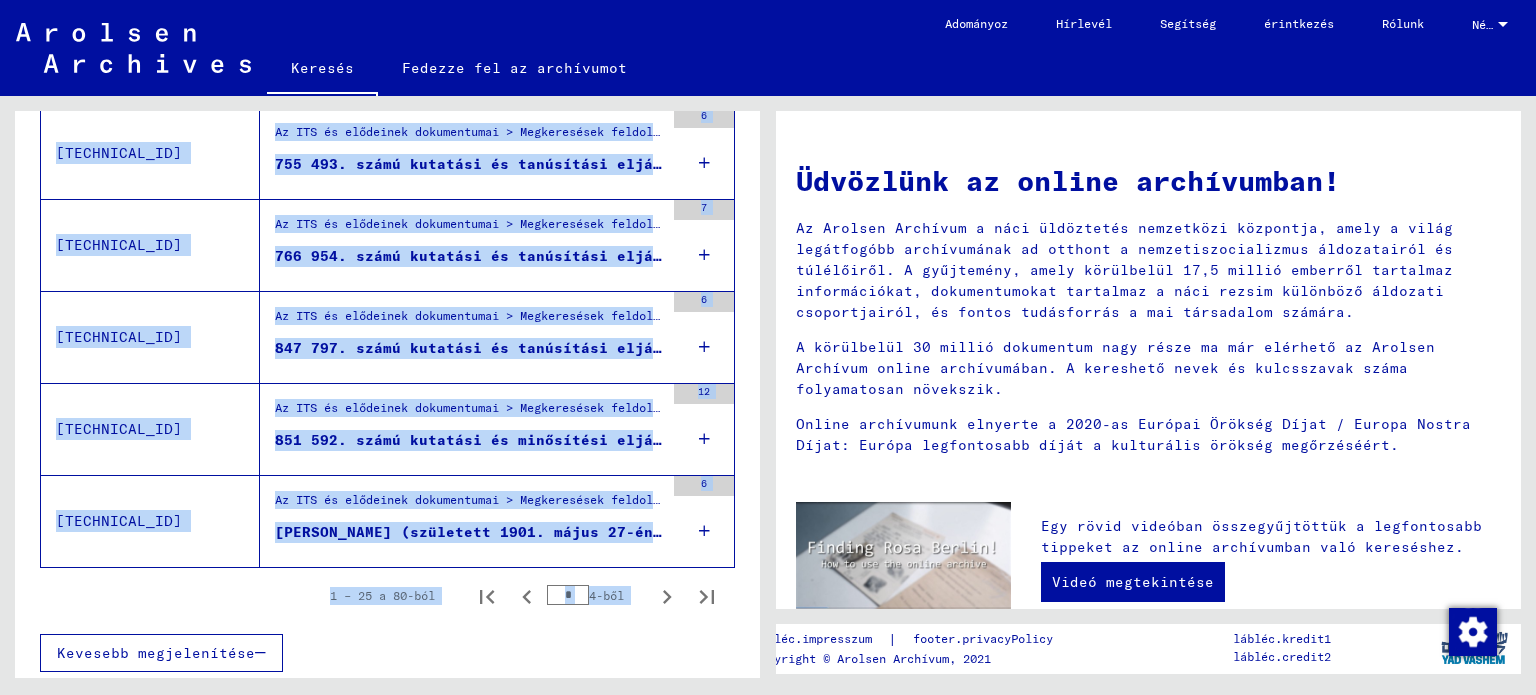 scroll, scrollTop: 2326, scrollLeft: 4, axis: both 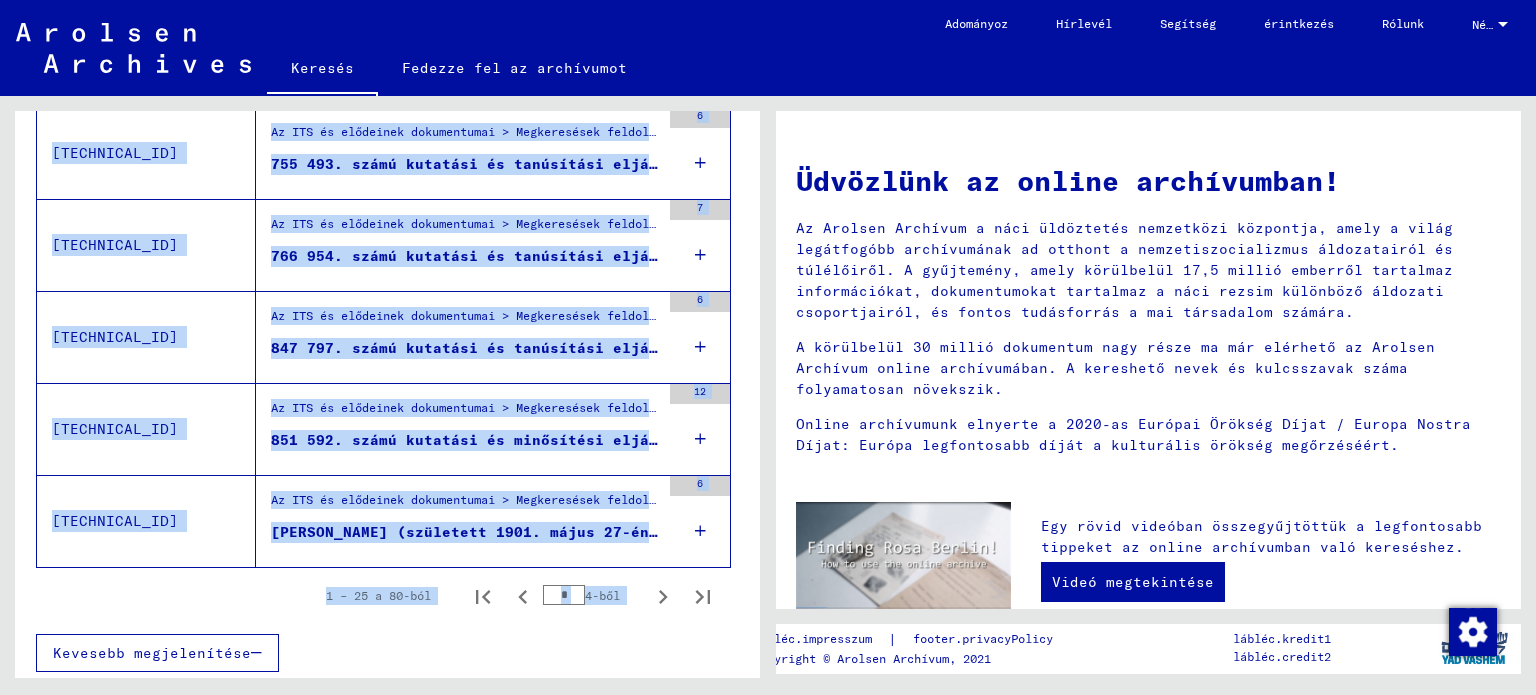 drag, startPoint x: 743, startPoint y: 575, endPoint x: 750, endPoint y: 533, distance: 42.579338 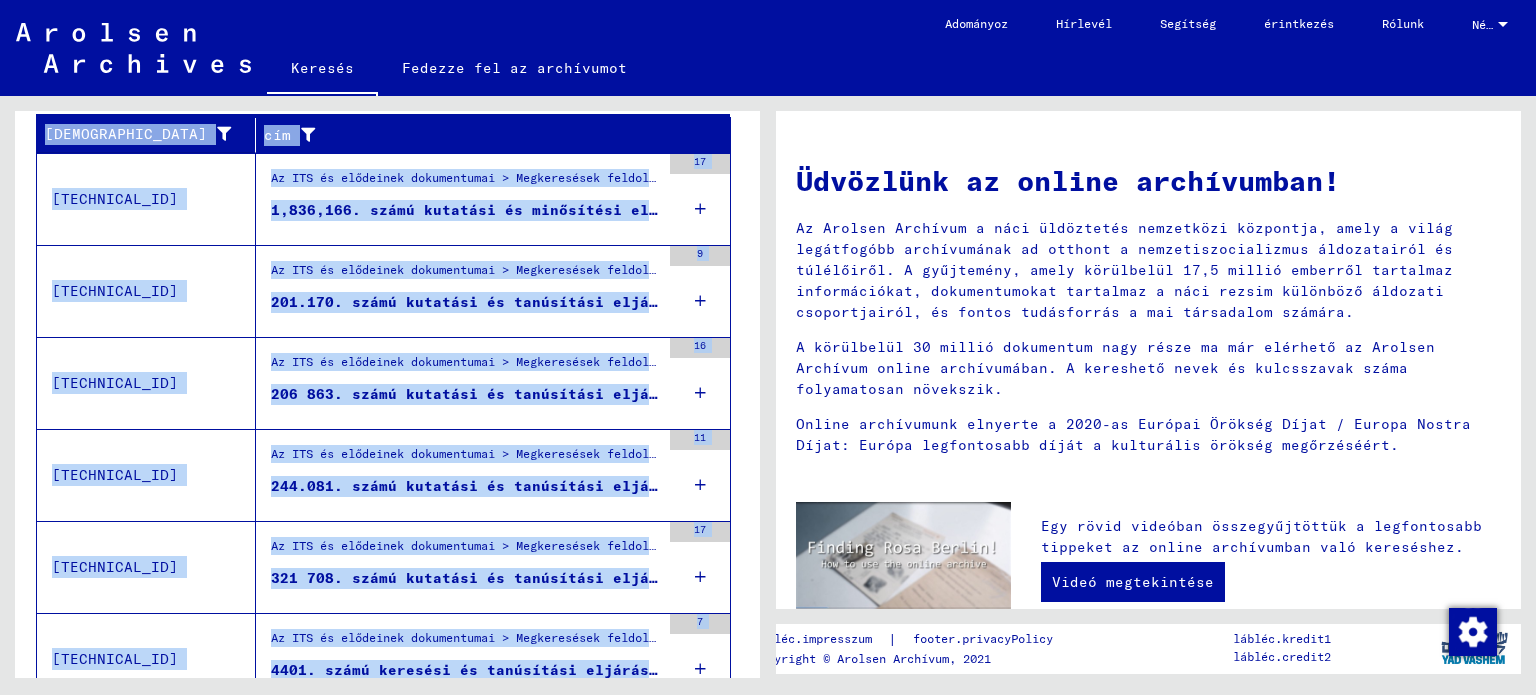scroll, scrollTop: 413, scrollLeft: 4, axis: both 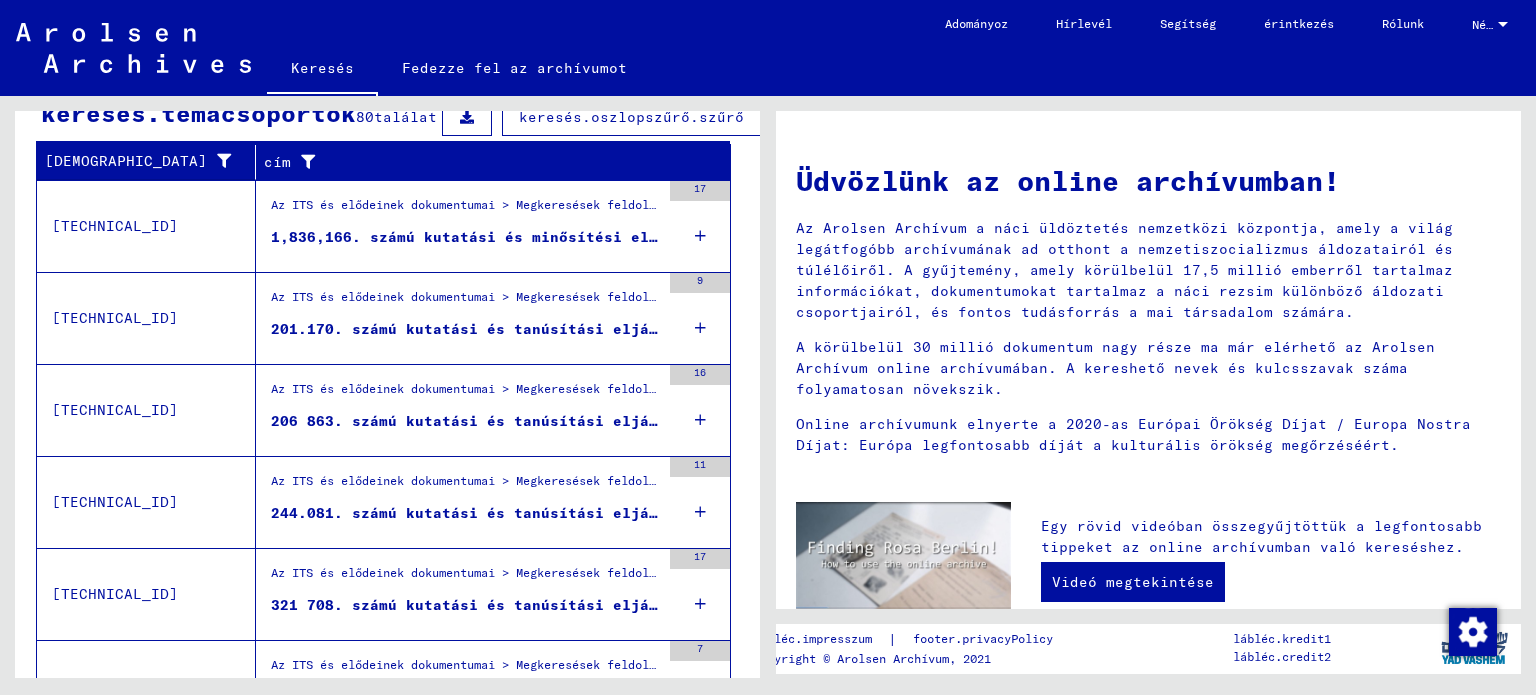 drag, startPoint x: 762, startPoint y: 273, endPoint x: 760, endPoint y: 295, distance: 22.090721 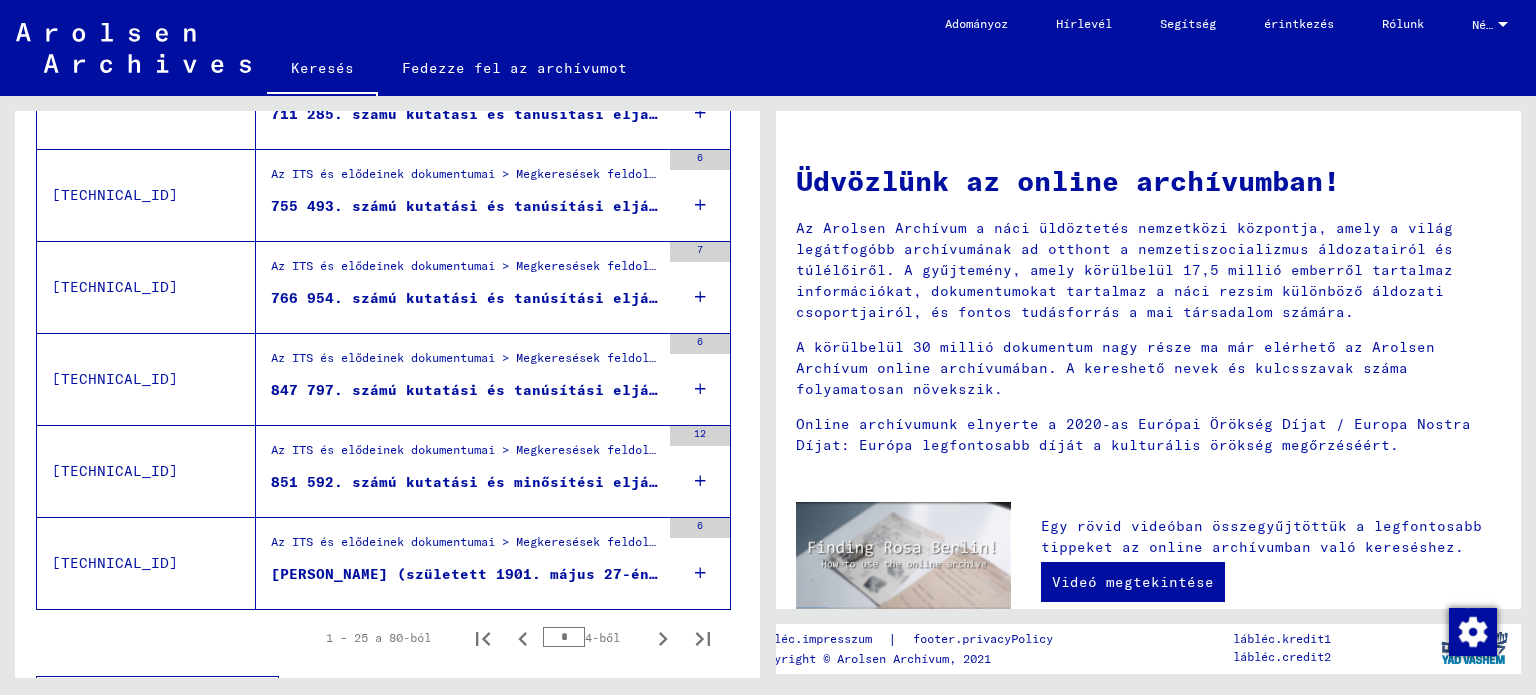 scroll, scrollTop: 2289, scrollLeft: 4, axis: both 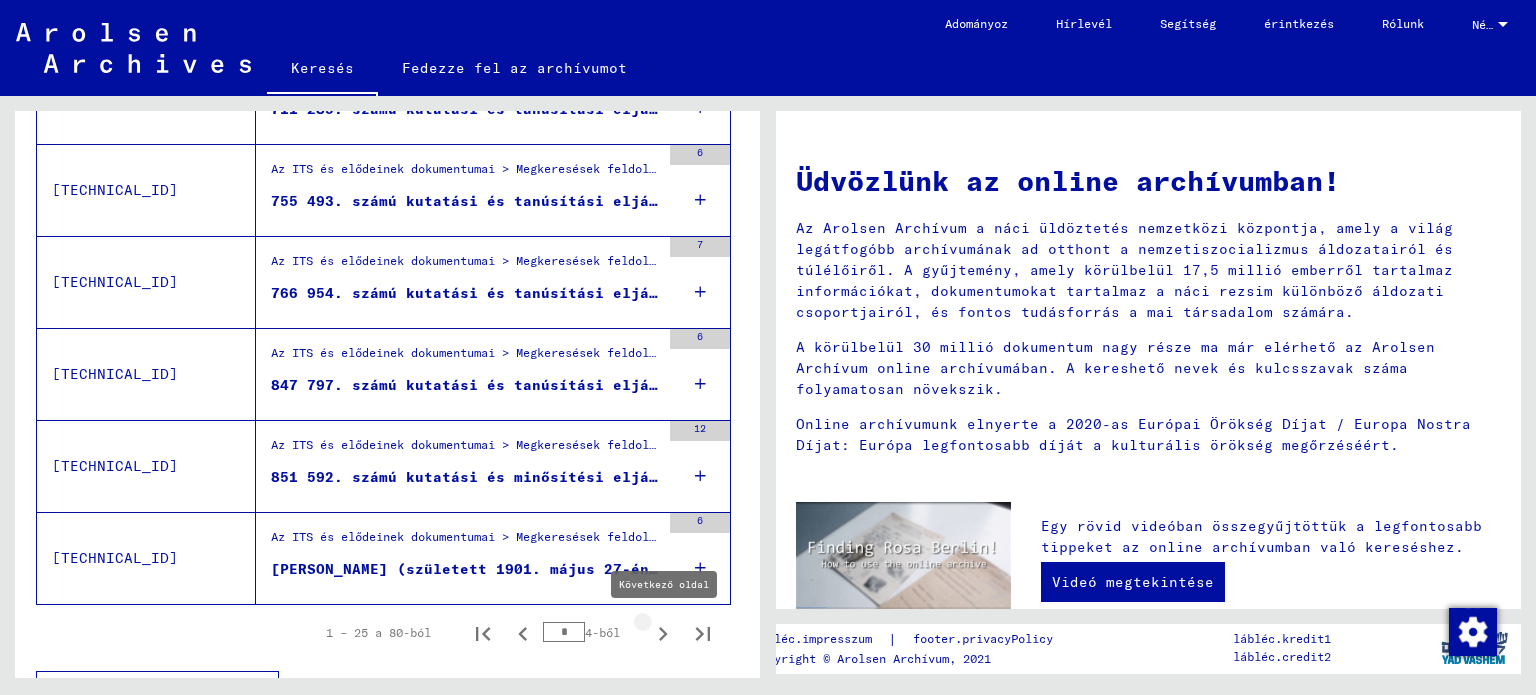 click 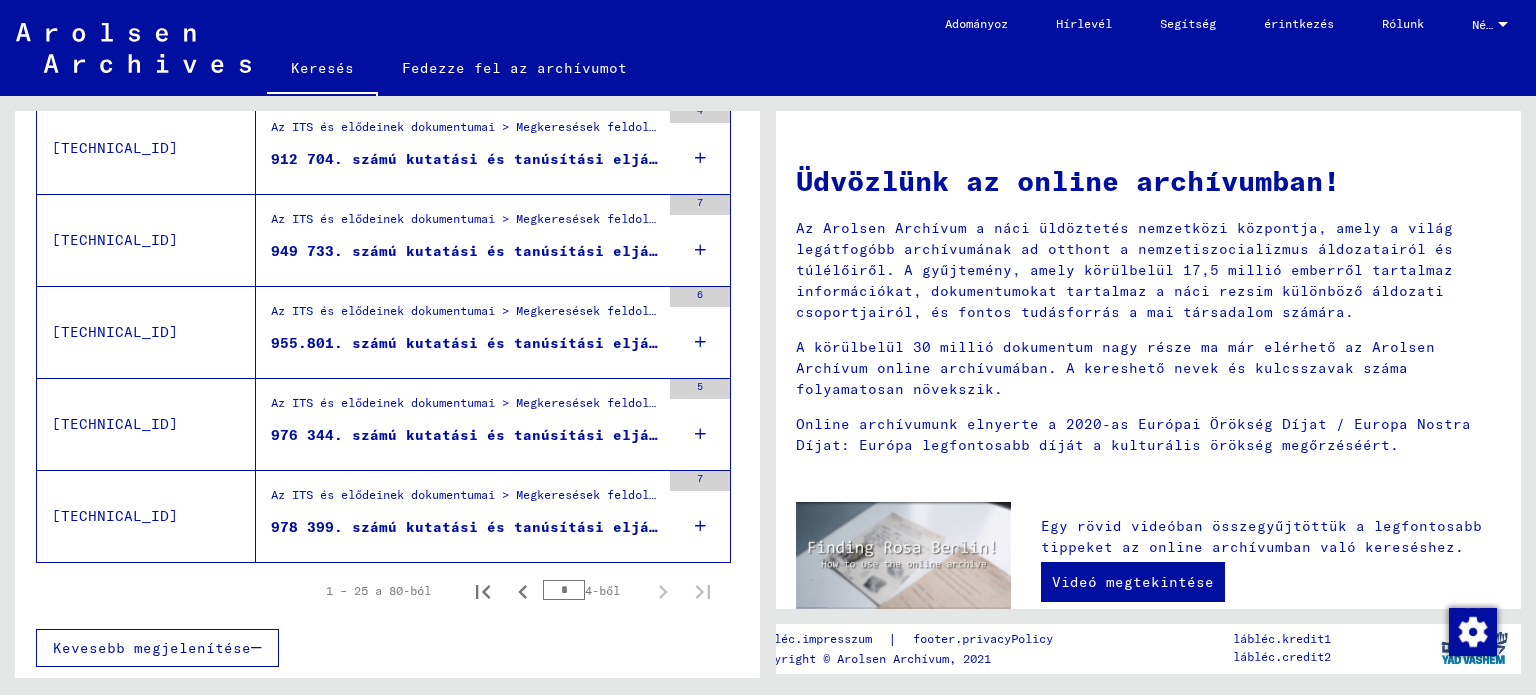 click on "976 344. számú kutatási és tanúsítási eljárás [PERSON_NAME], született [DATE]-én részére" at bounding box center (667, 435) 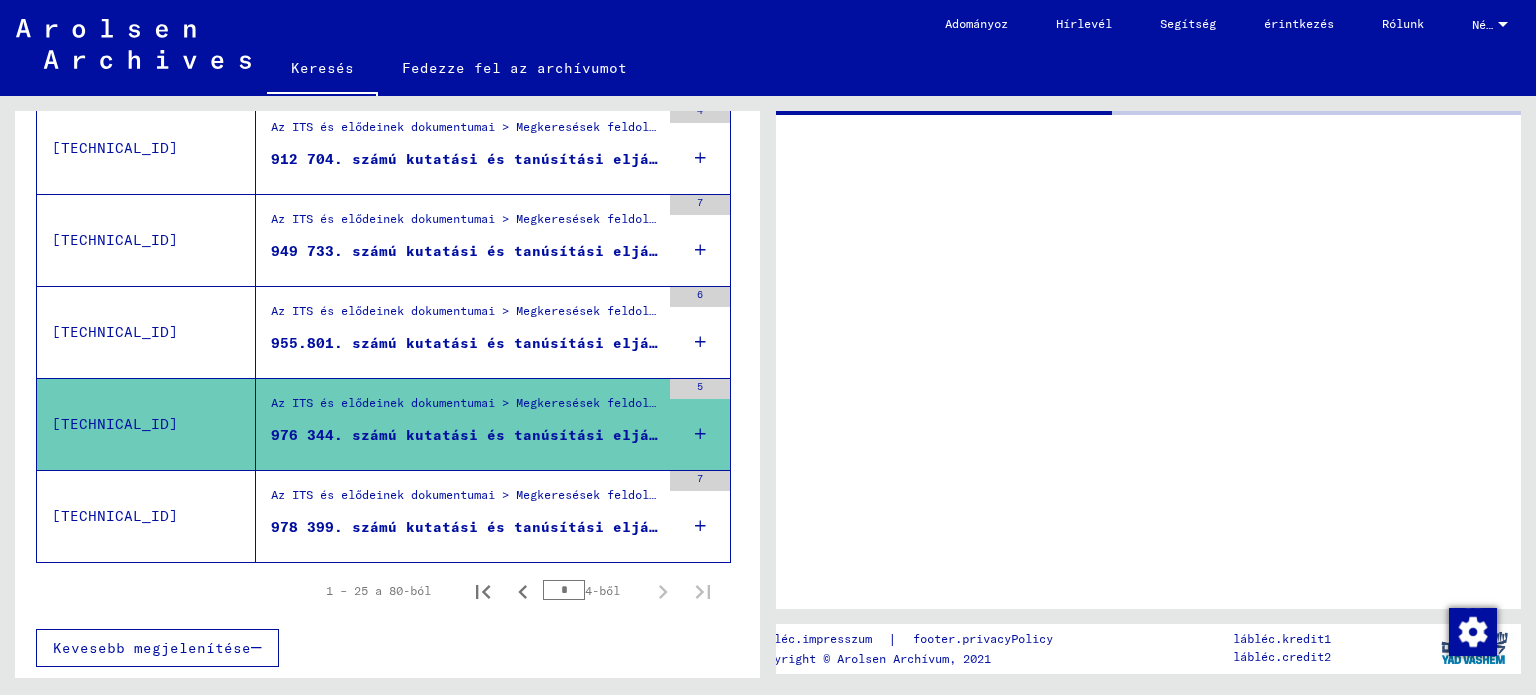 click on "978 399. számú kutatási és tanúsítási eljárás [PERSON_NAME], született [DATE]-án" at bounding box center [631, 527] 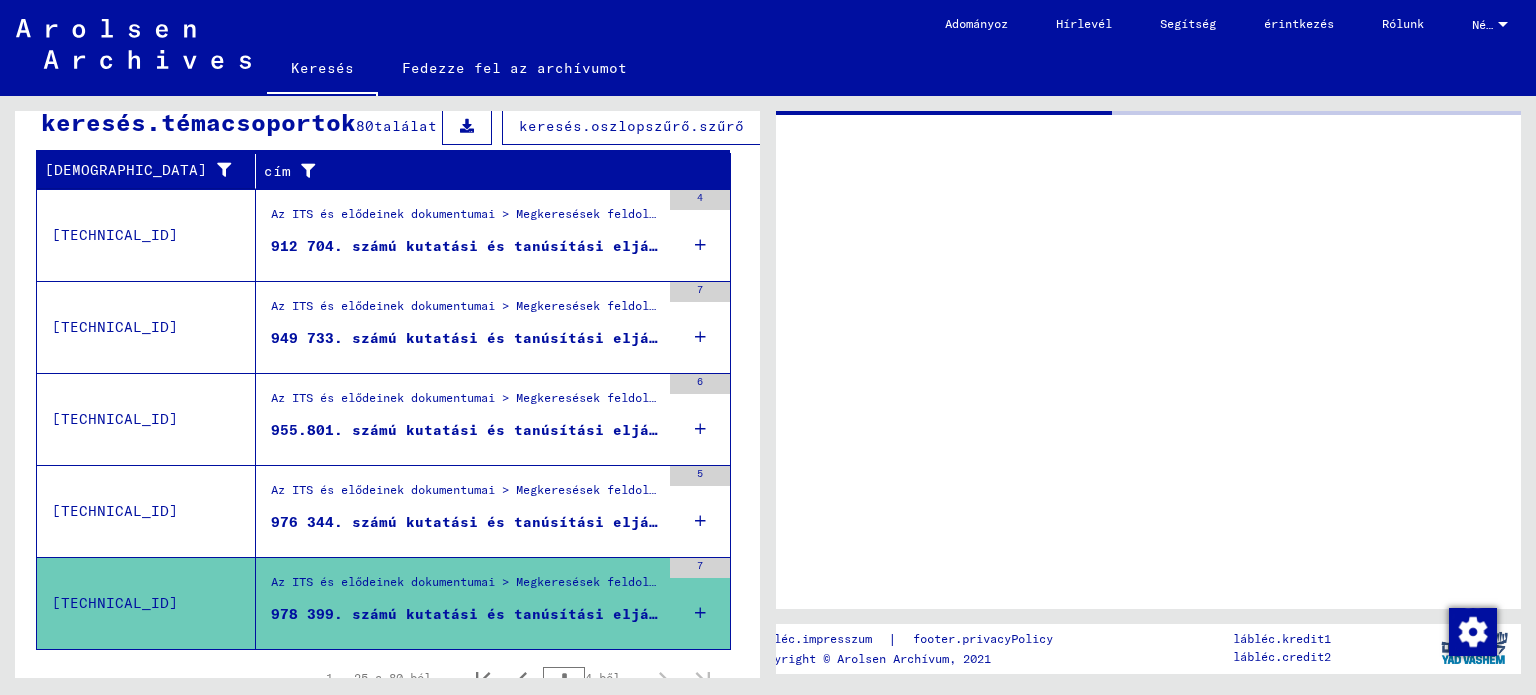 scroll, scrollTop: 508, scrollLeft: 4, axis: both 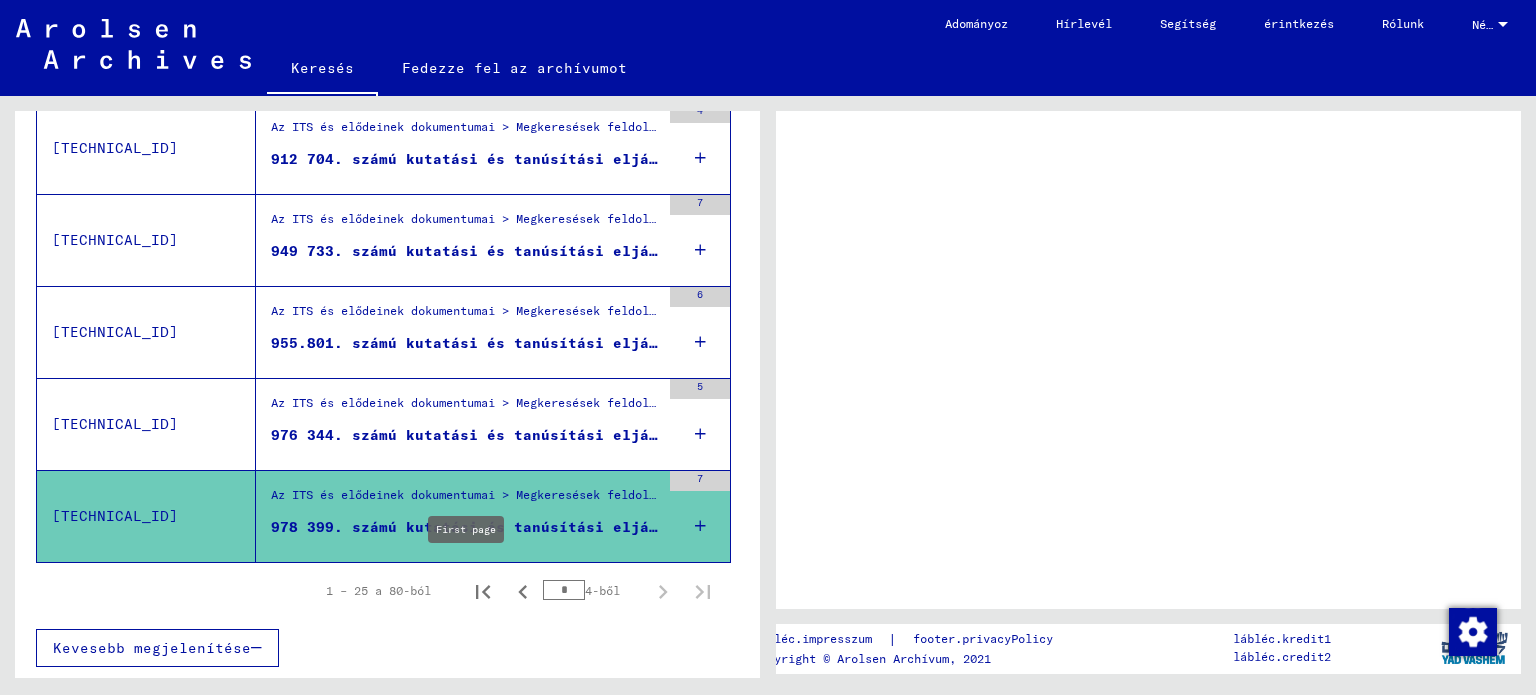 click 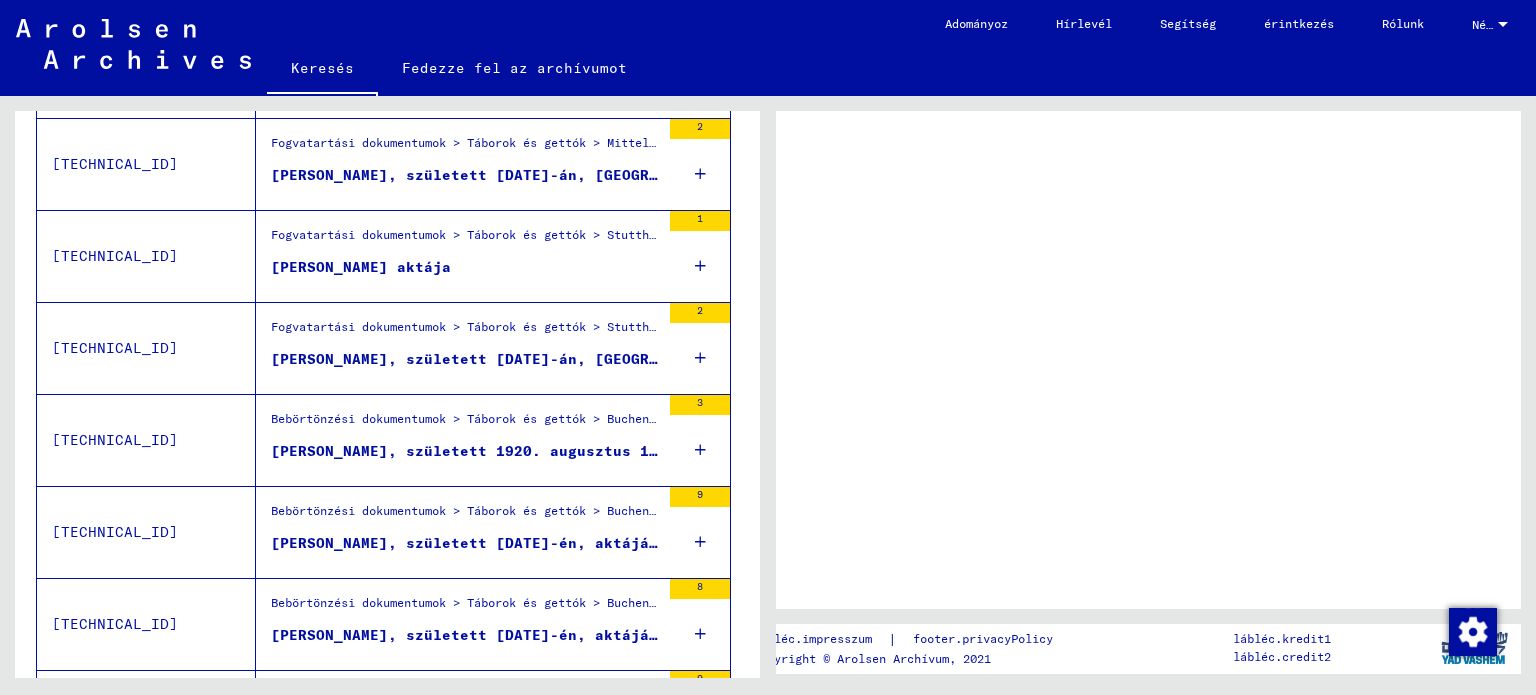 scroll, scrollTop: 1044, scrollLeft: 4, axis: both 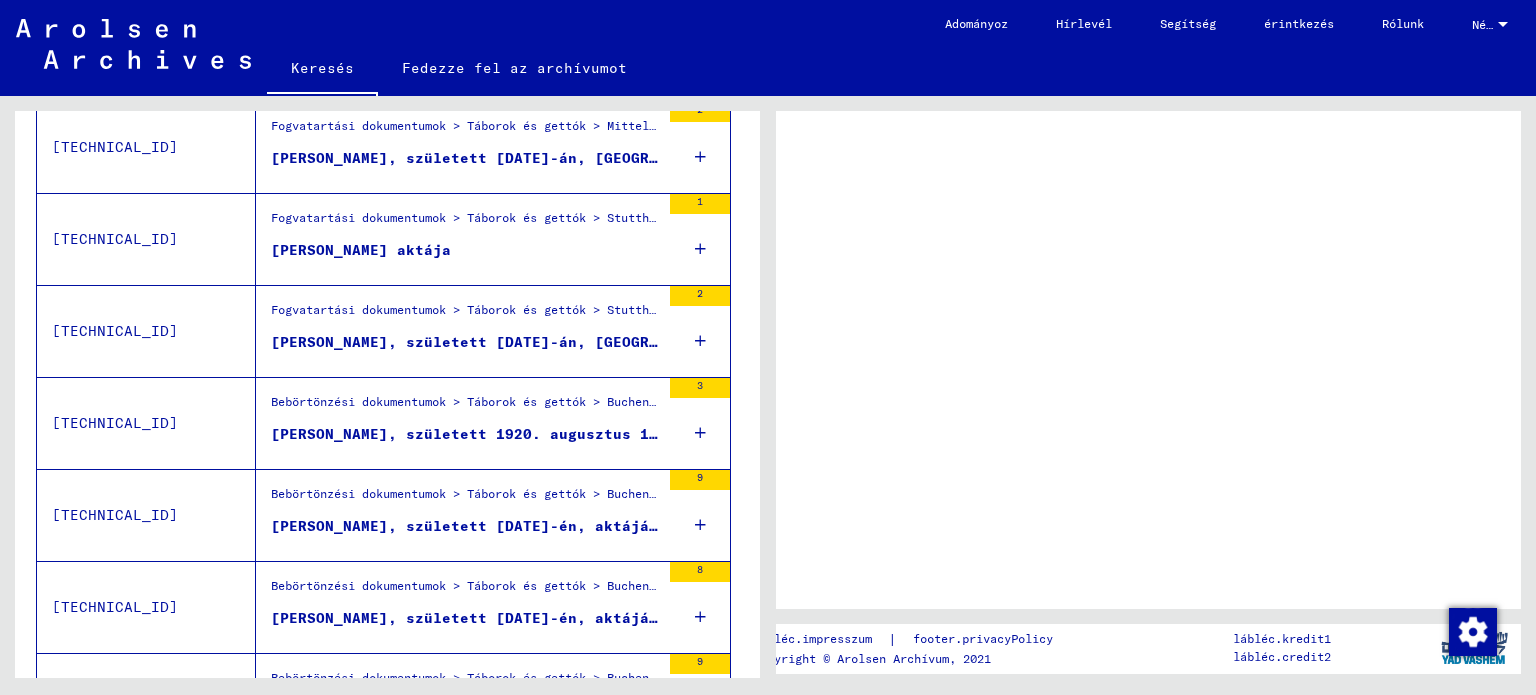 click on "[PERSON_NAME], született [DATE]-én, aktájában" at bounding box center (473, 526) 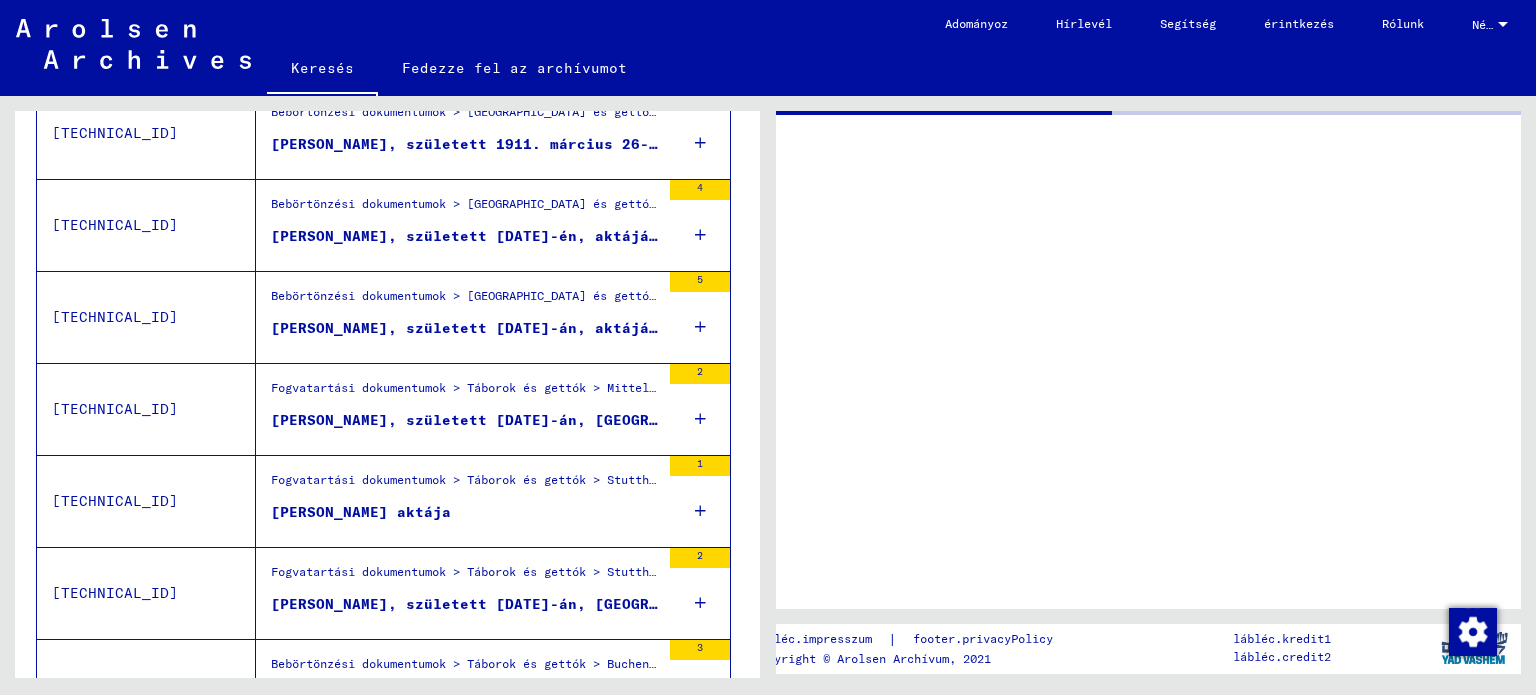 scroll, scrollTop: 768, scrollLeft: 4, axis: both 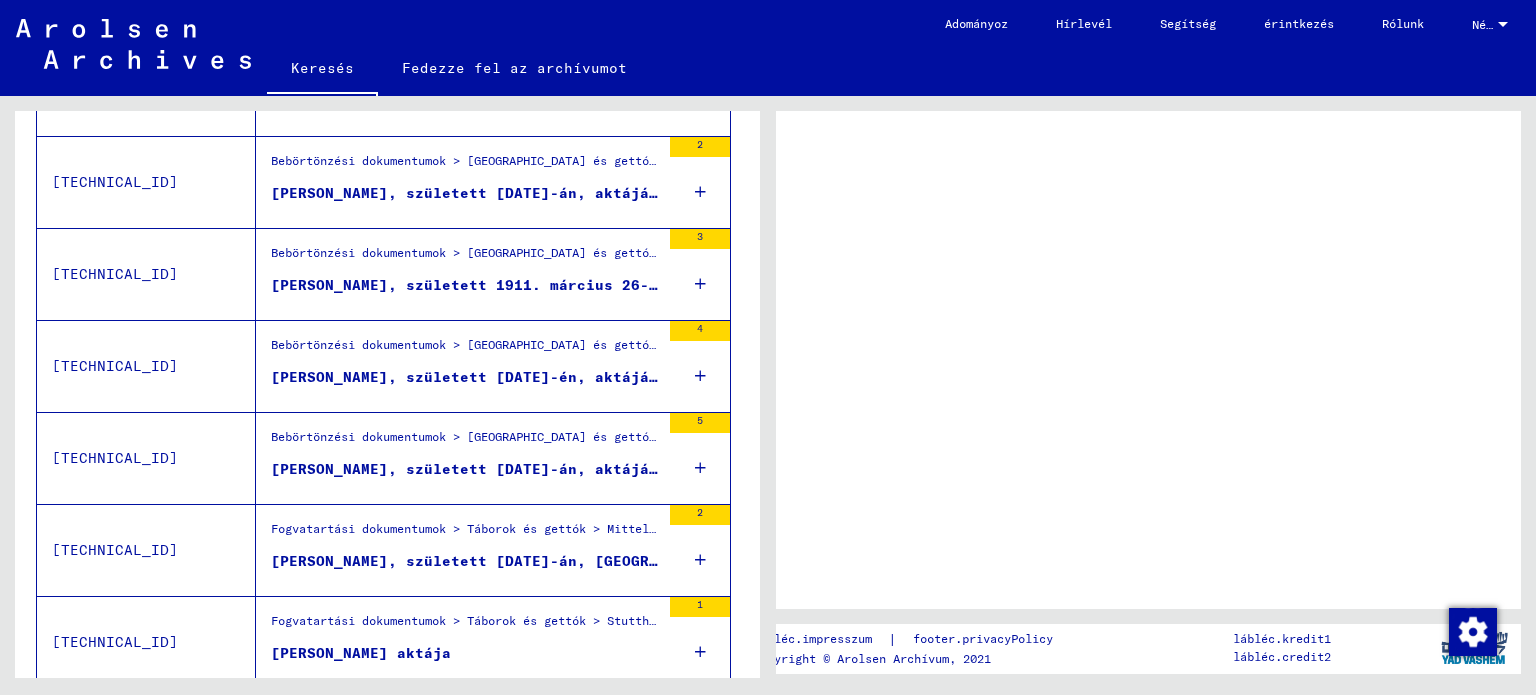 click on "[PERSON_NAME], született [DATE]-én, aktájában" at bounding box center (473, 377) 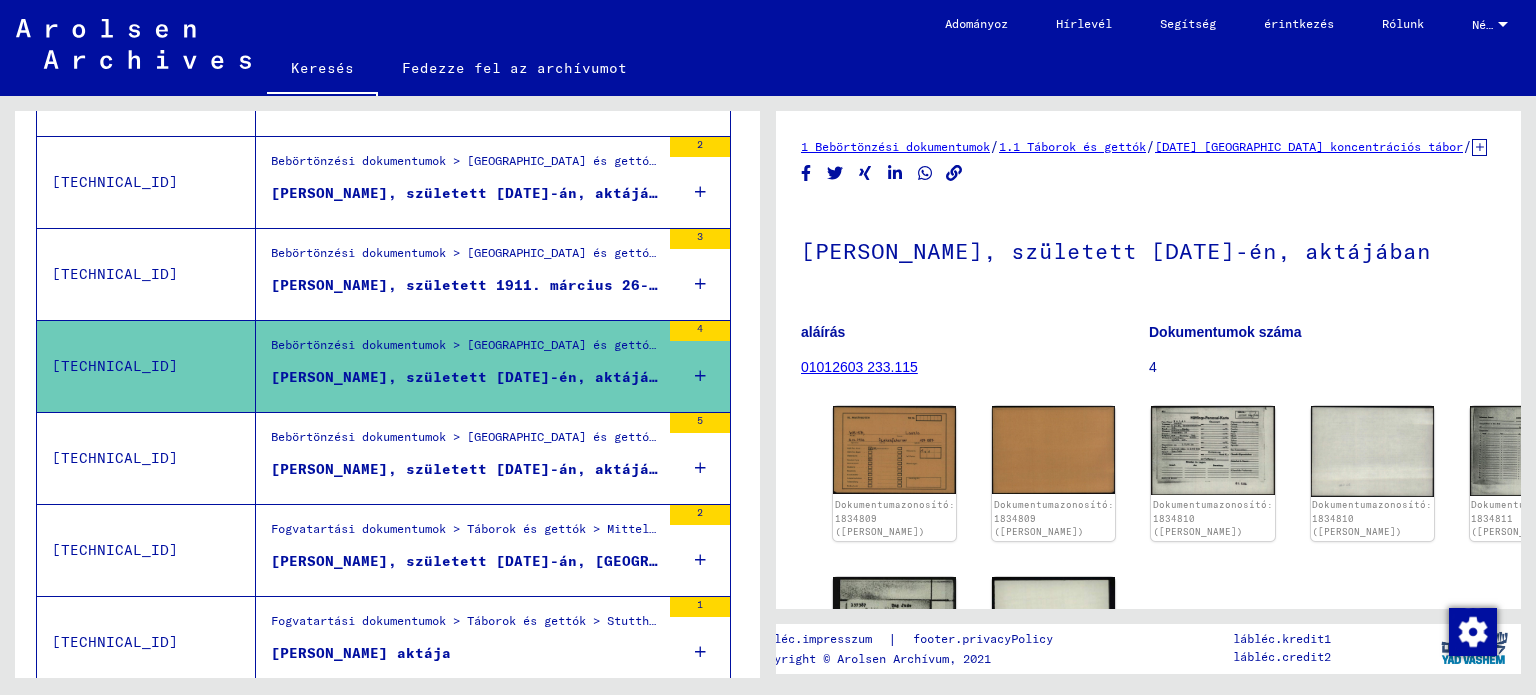 scroll, scrollTop: 0, scrollLeft: 0, axis: both 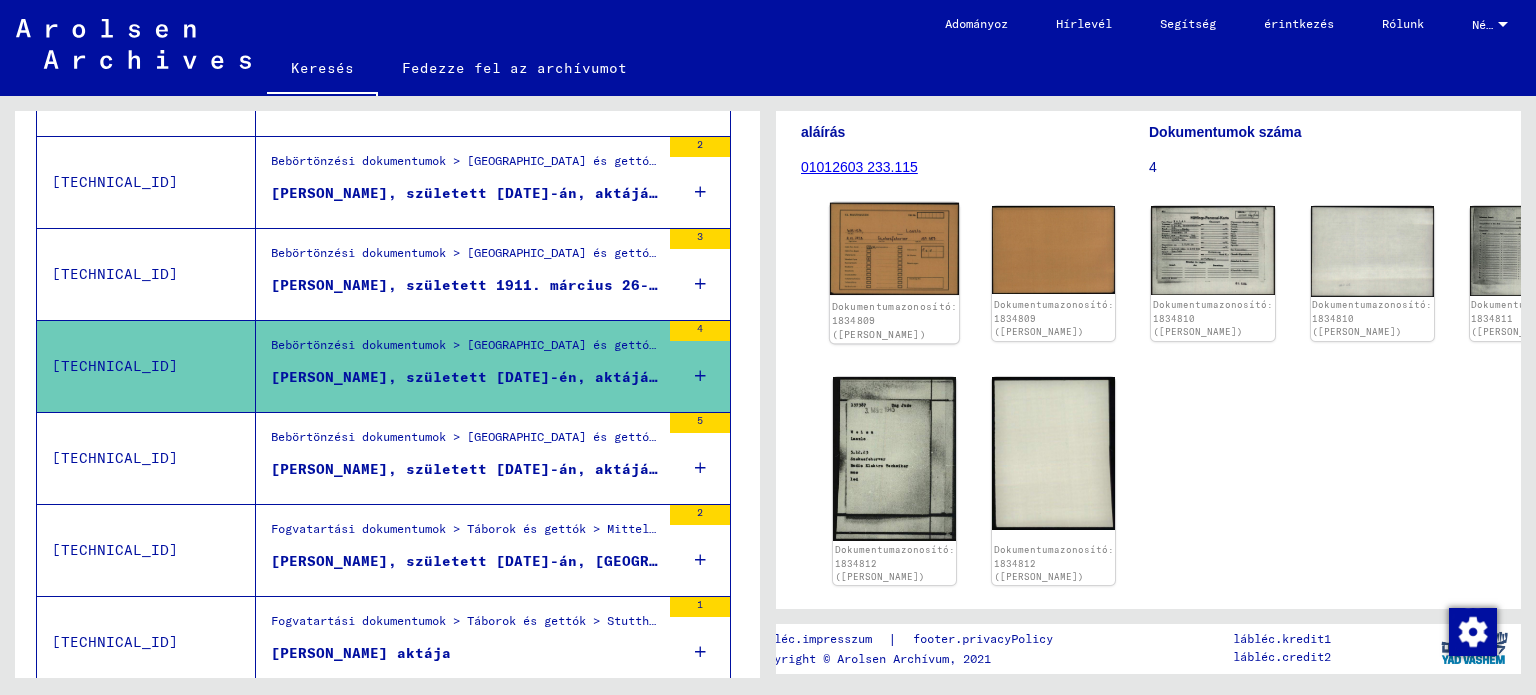 click 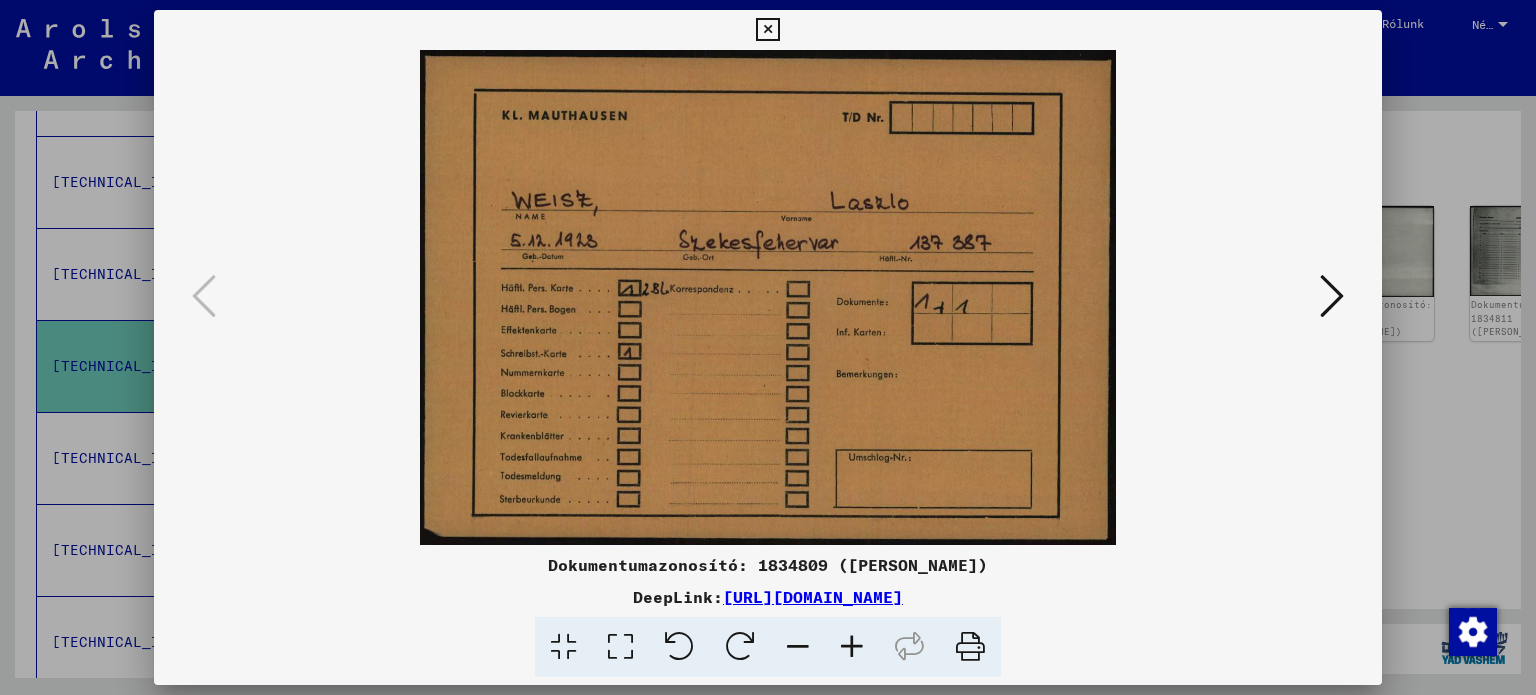 click at bounding box center [767, 30] 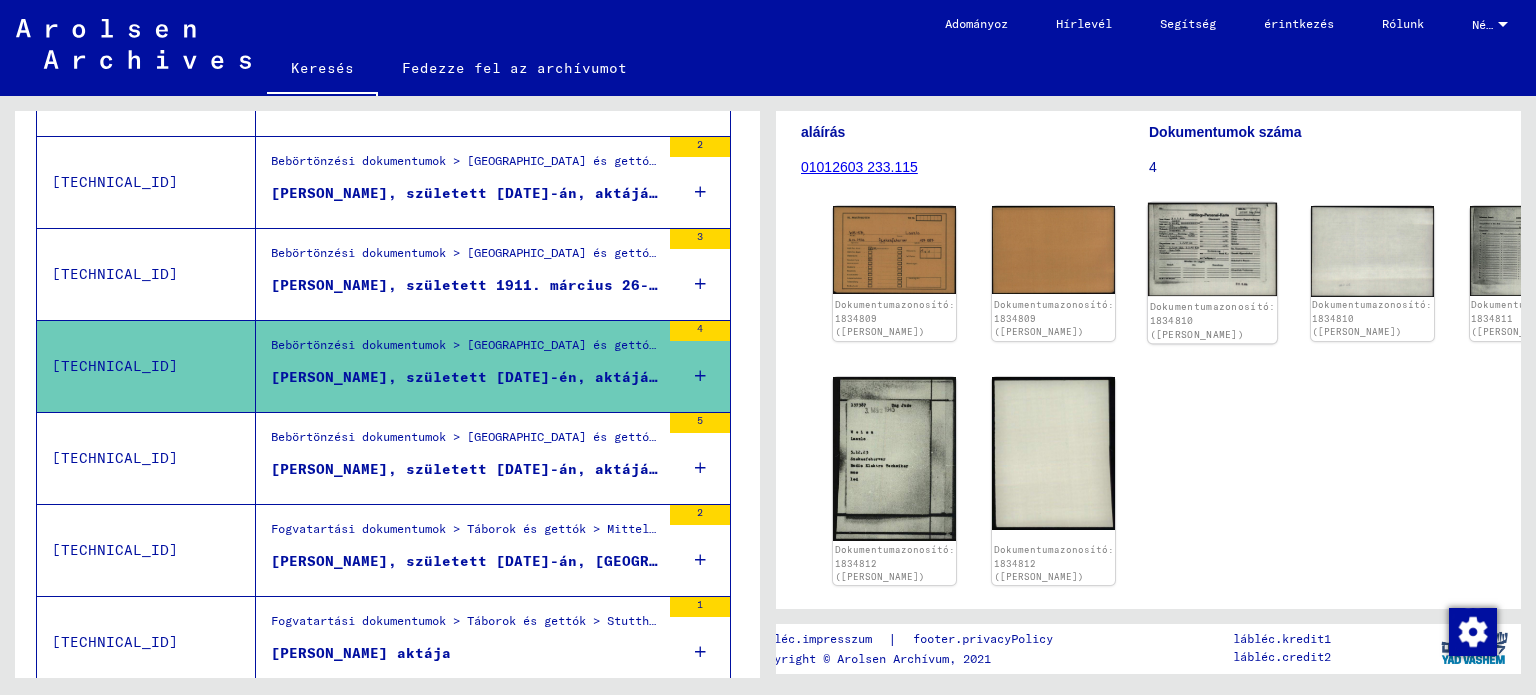 click 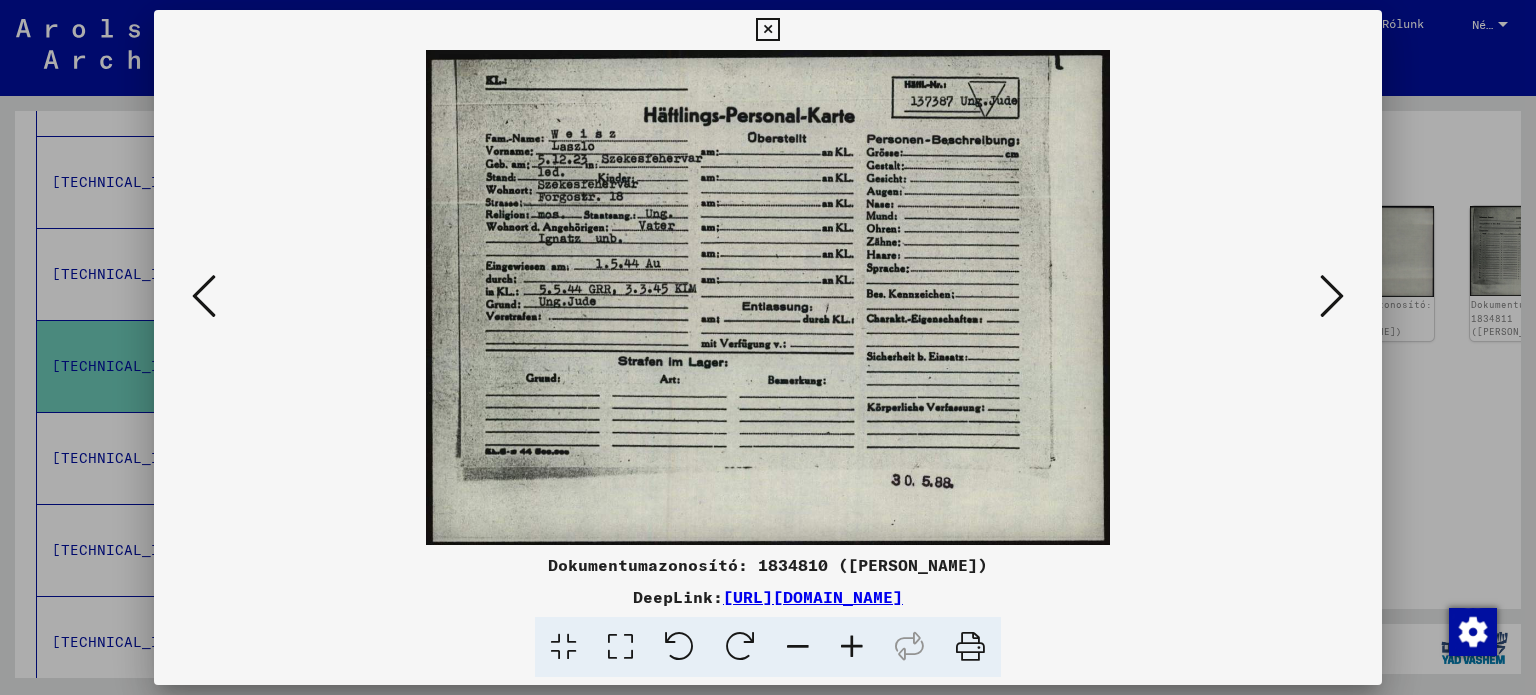 click at bounding box center (767, 30) 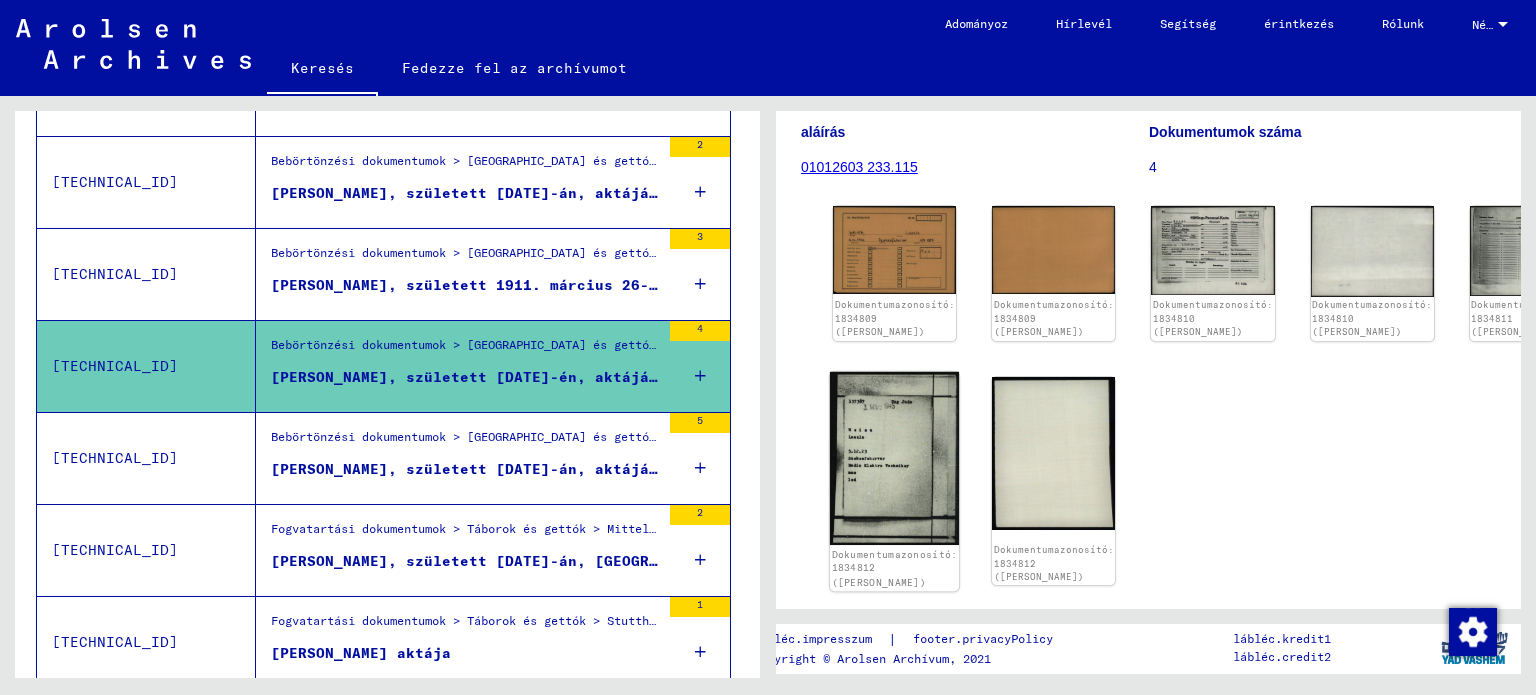 click 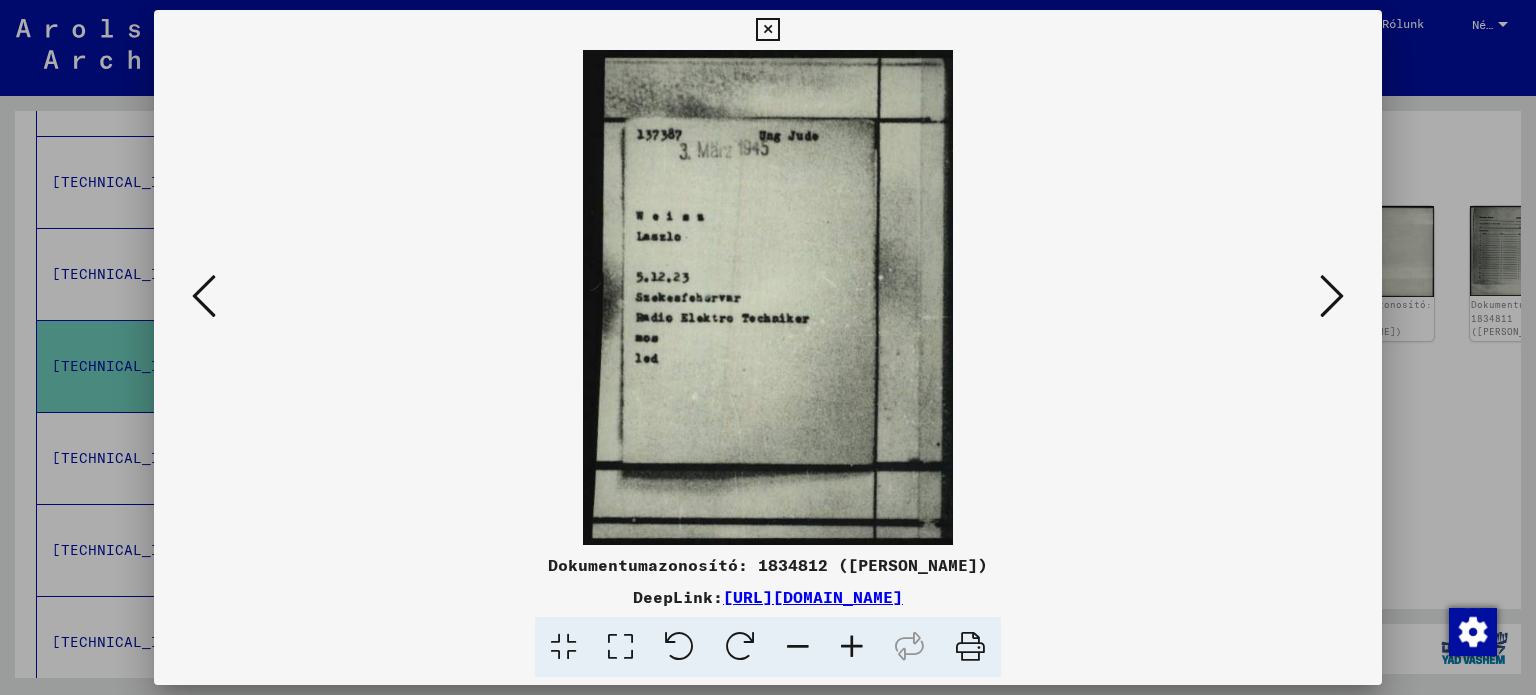 click at bounding box center [767, 30] 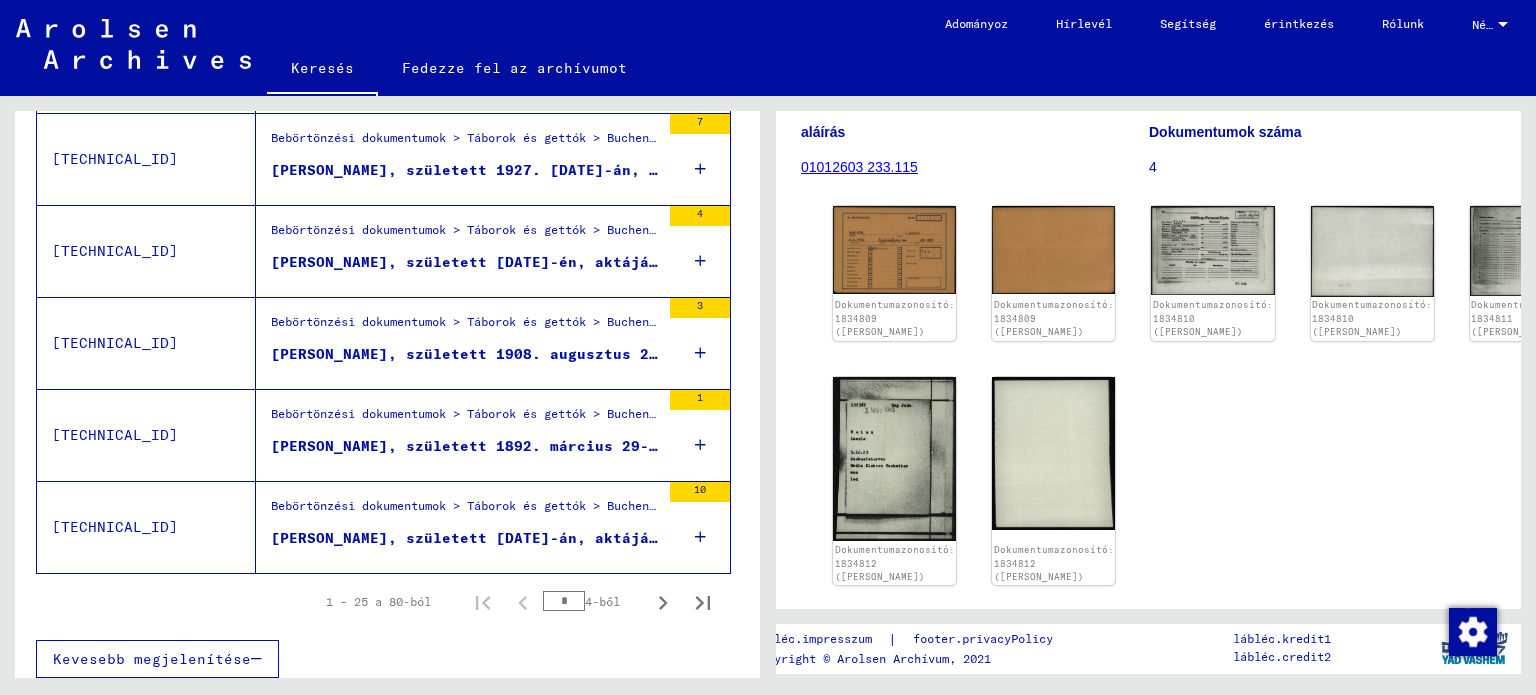 scroll, scrollTop: 2344, scrollLeft: 4, axis: both 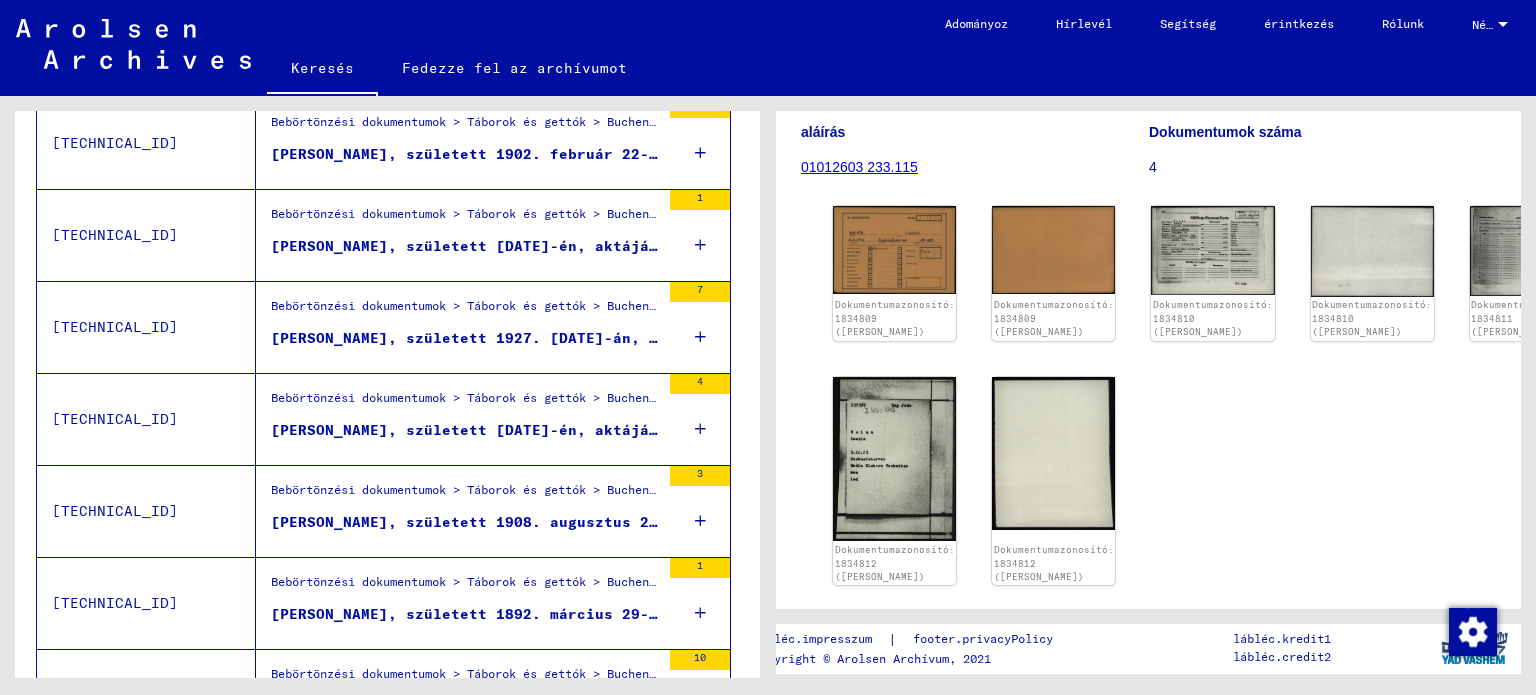 click on "[PERSON_NAME], született [DATE]-én, aktájában" at bounding box center [473, 430] 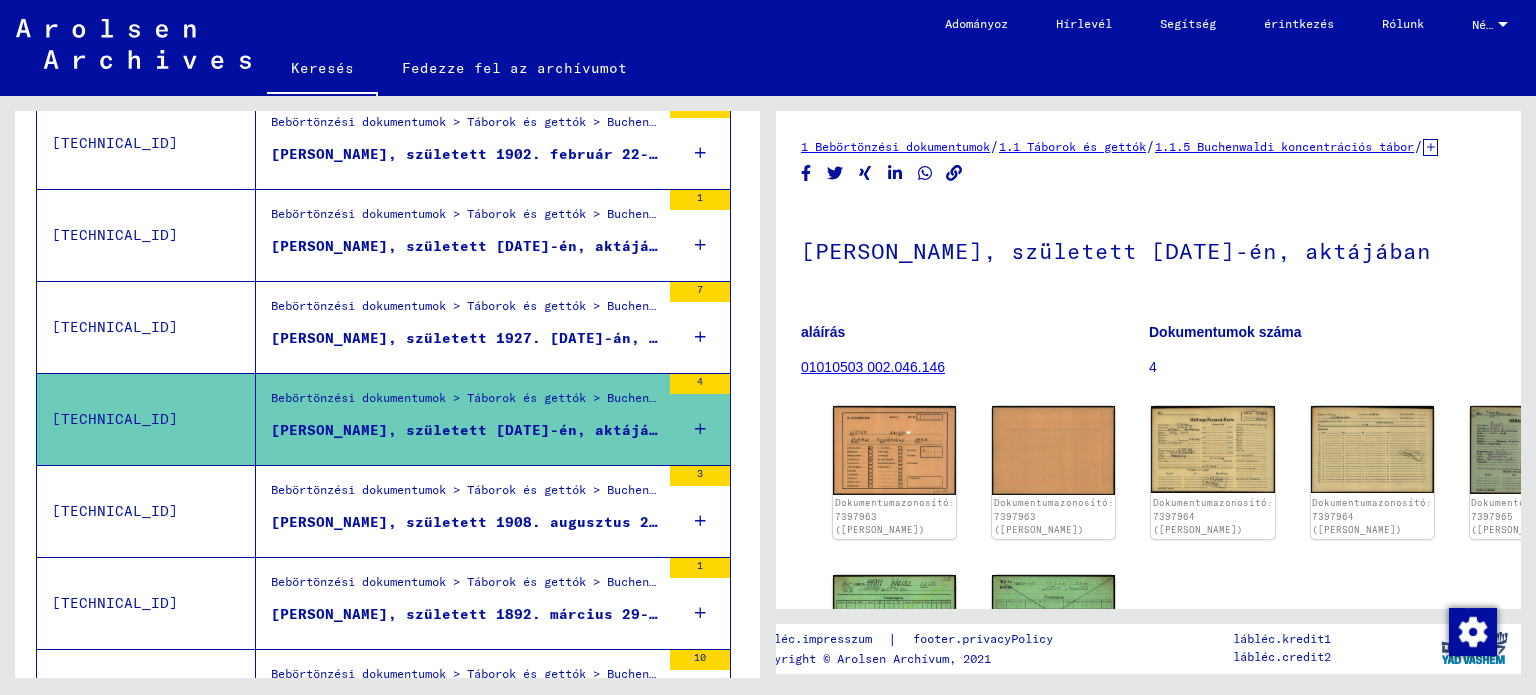 scroll, scrollTop: 0, scrollLeft: 0, axis: both 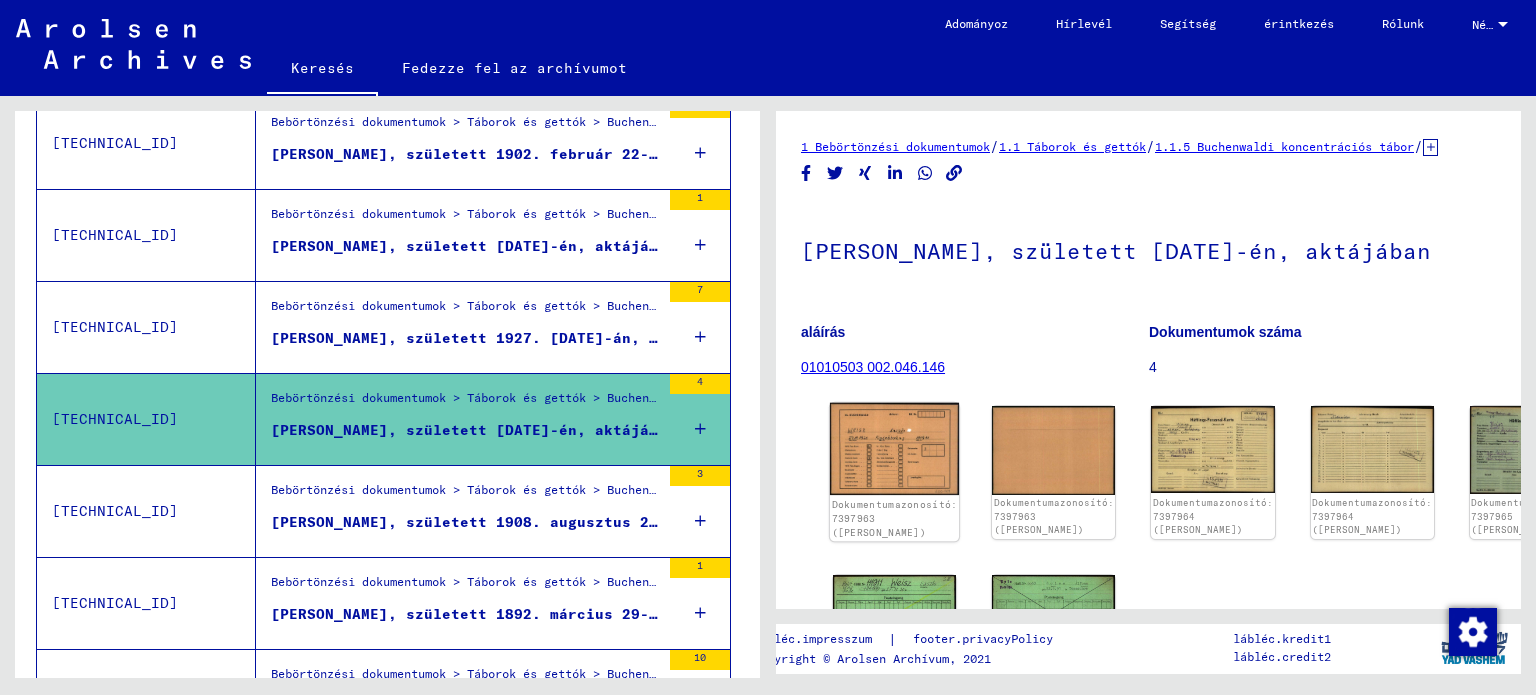 click 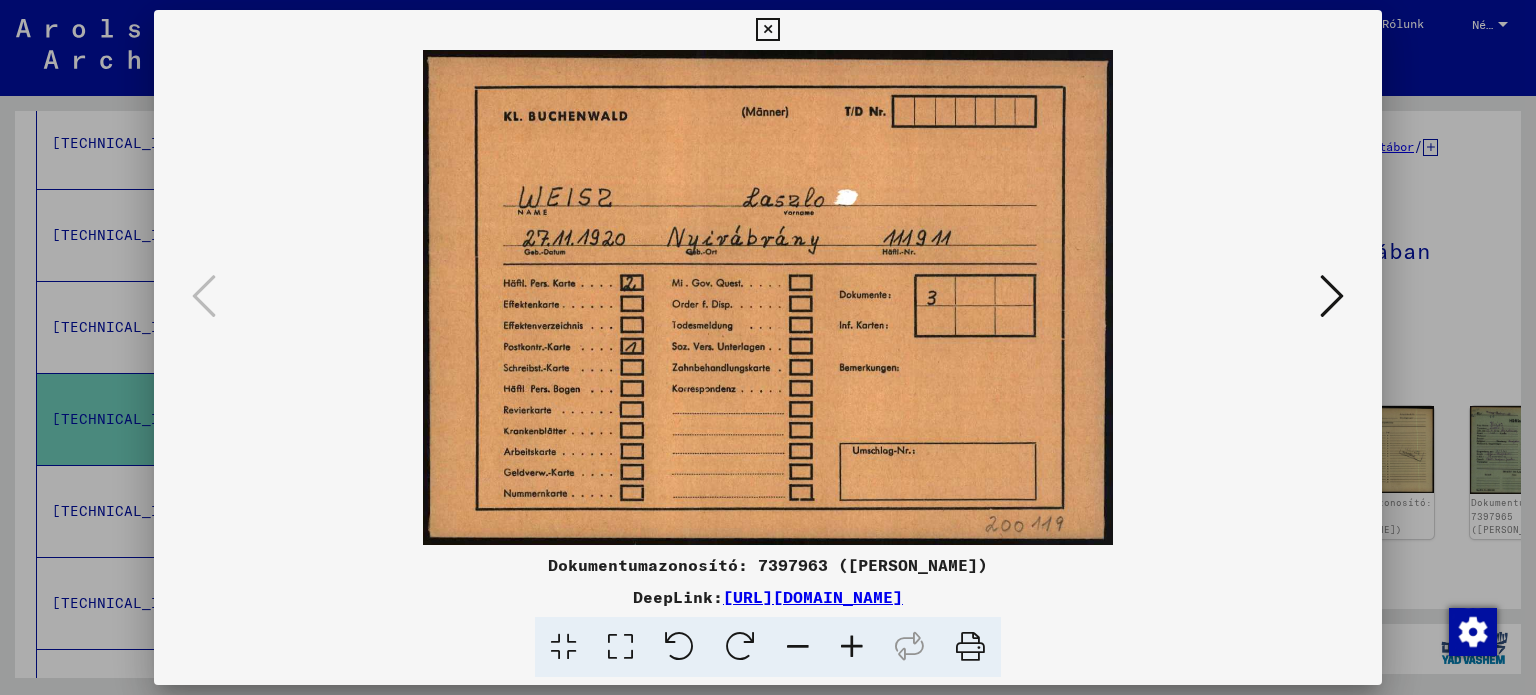click at bounding box center [767, 30] 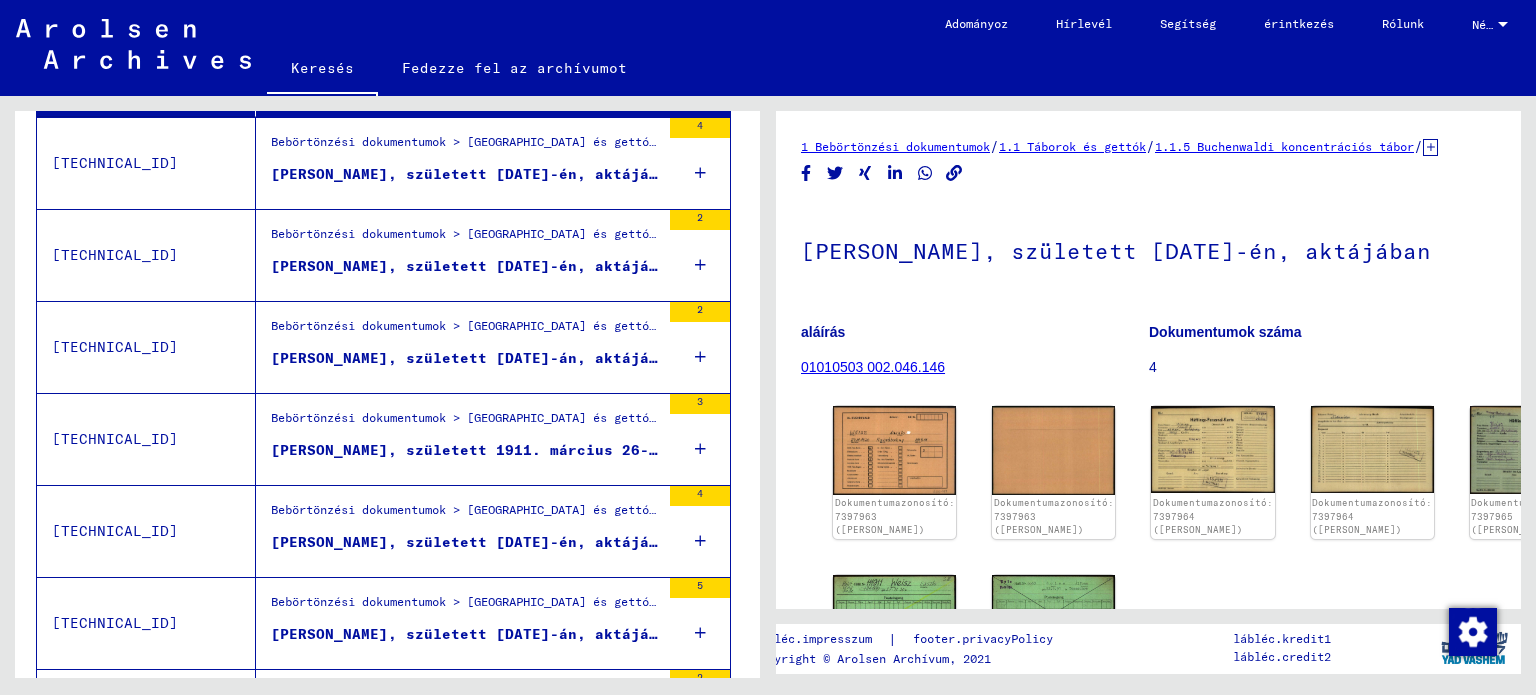 scroll, scrollTop: 472, scrollLeft: 4, axis: both 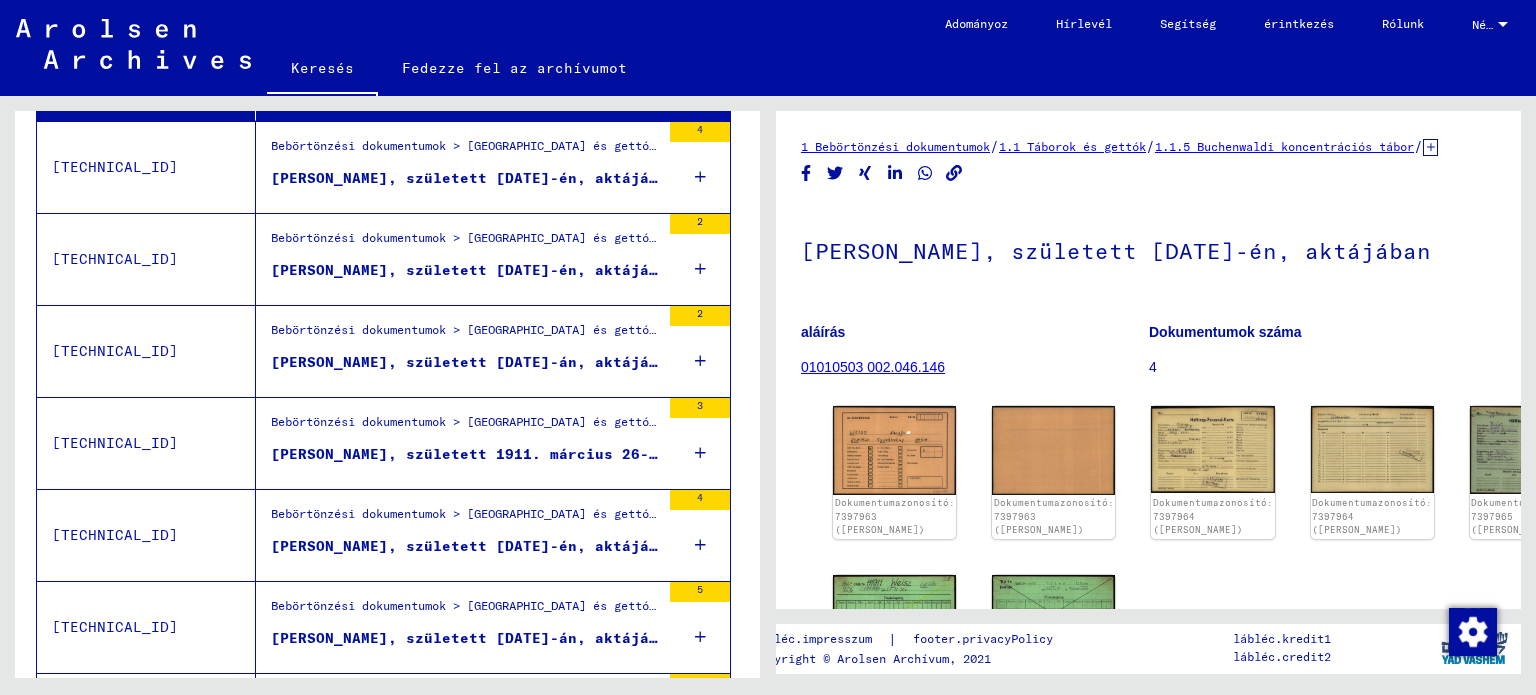click on "Bebörtönzési dokumentumok > [GEOGRAPHIC_DATA] és gettók > [GEOGRAPHIC_DATA] koncentrációs tábor > Férfiak egyéni dokumentumai [GEOGRAPHIC_DATA] > Egyéni foglyok dokumentumai - [GEOGRAPHIC_DATA] > Névvel ellátott akták a WEISZ-től" at bounding box center [465, 243] 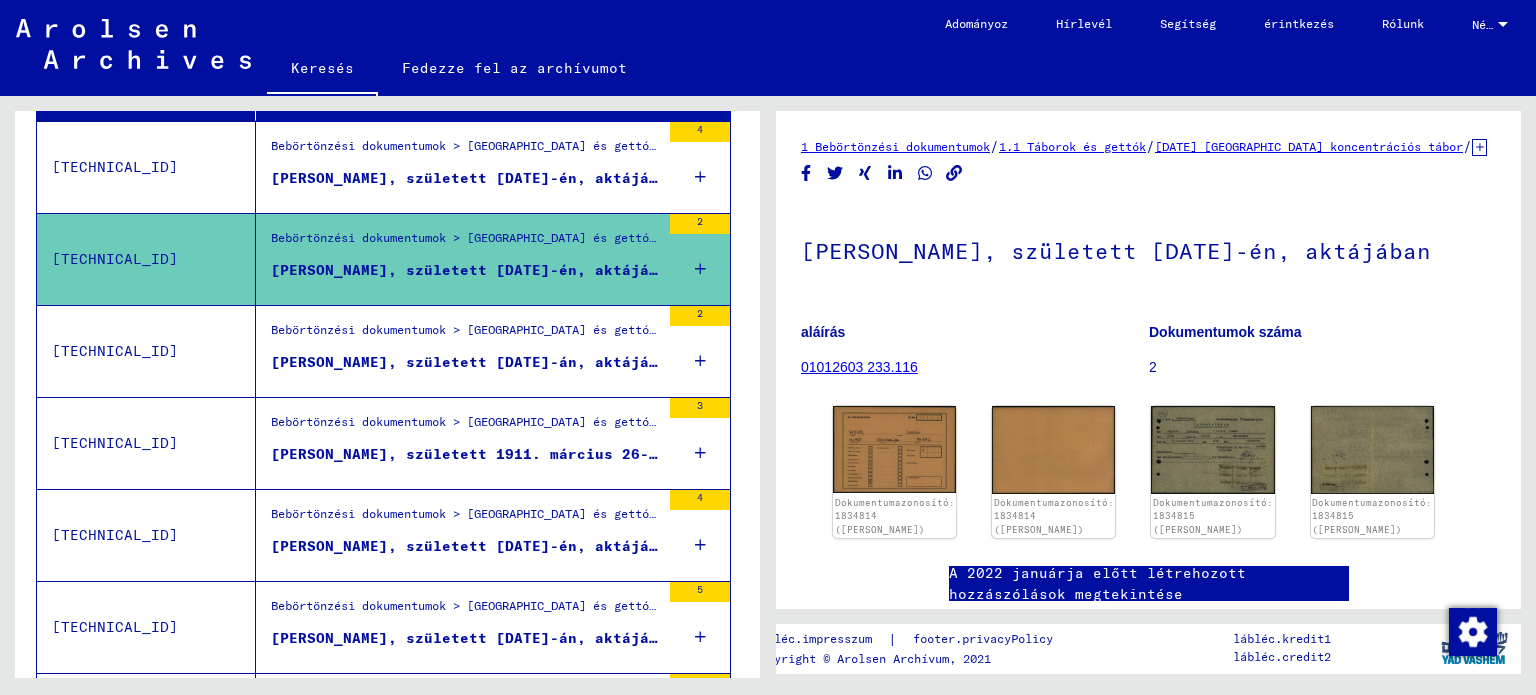 scroll, scrollTop: 0, scrollLeft: 0, axis: both 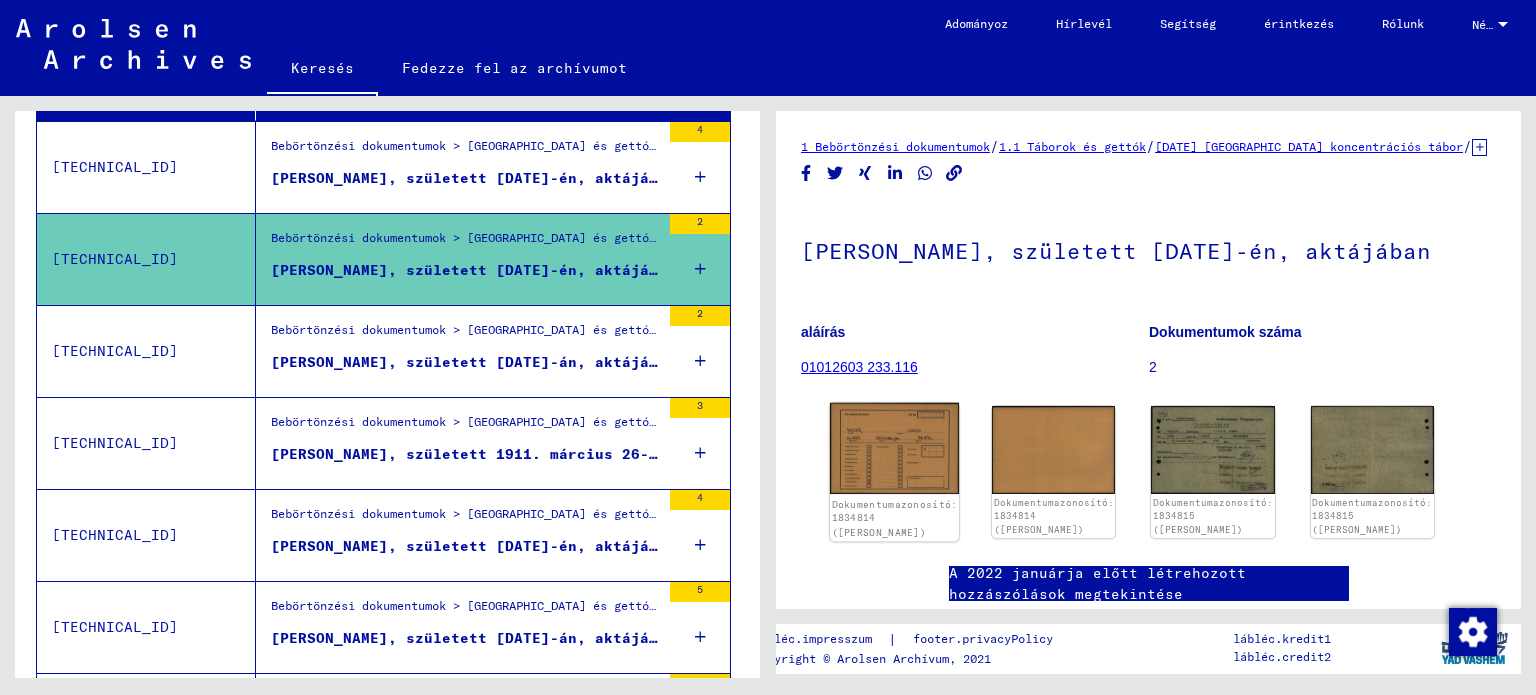 click 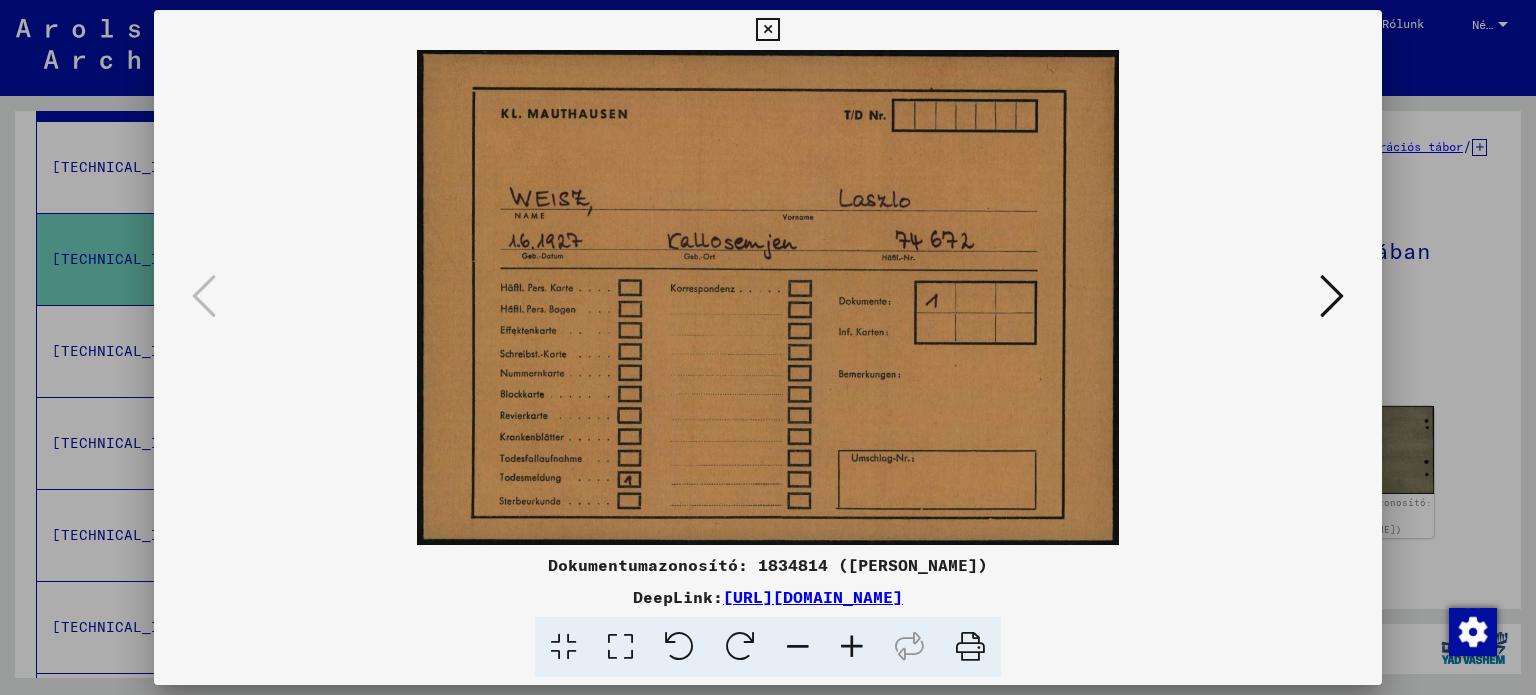 click at bounding box center (767, 30) 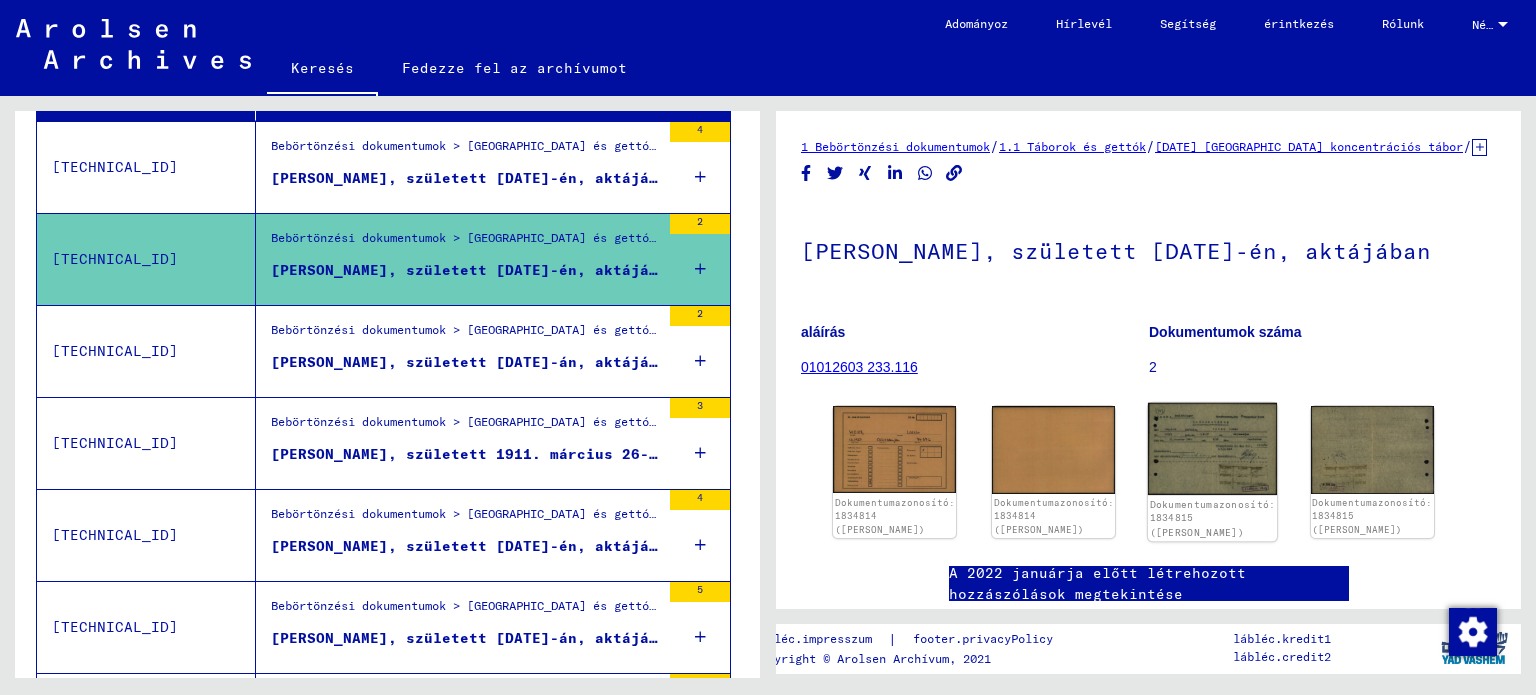 click 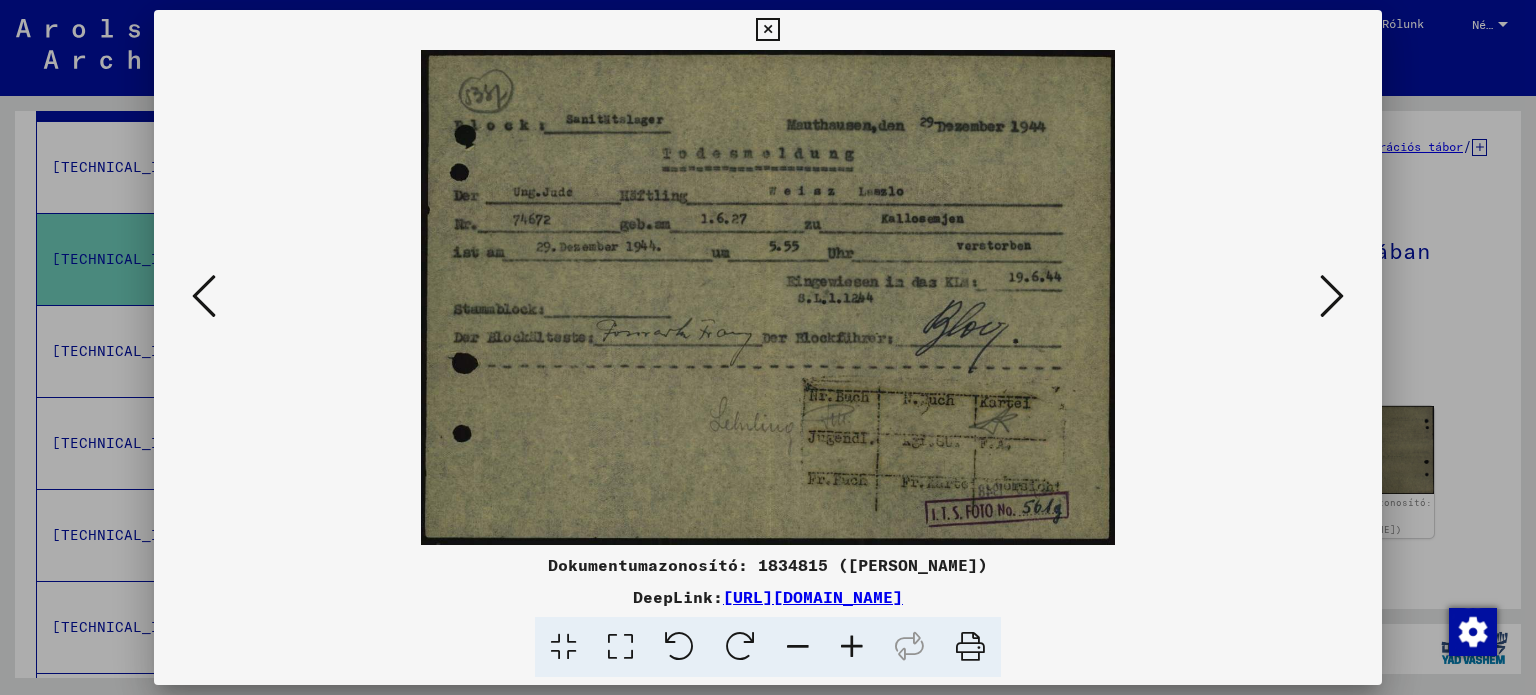 click at bounding box center [767, 30] 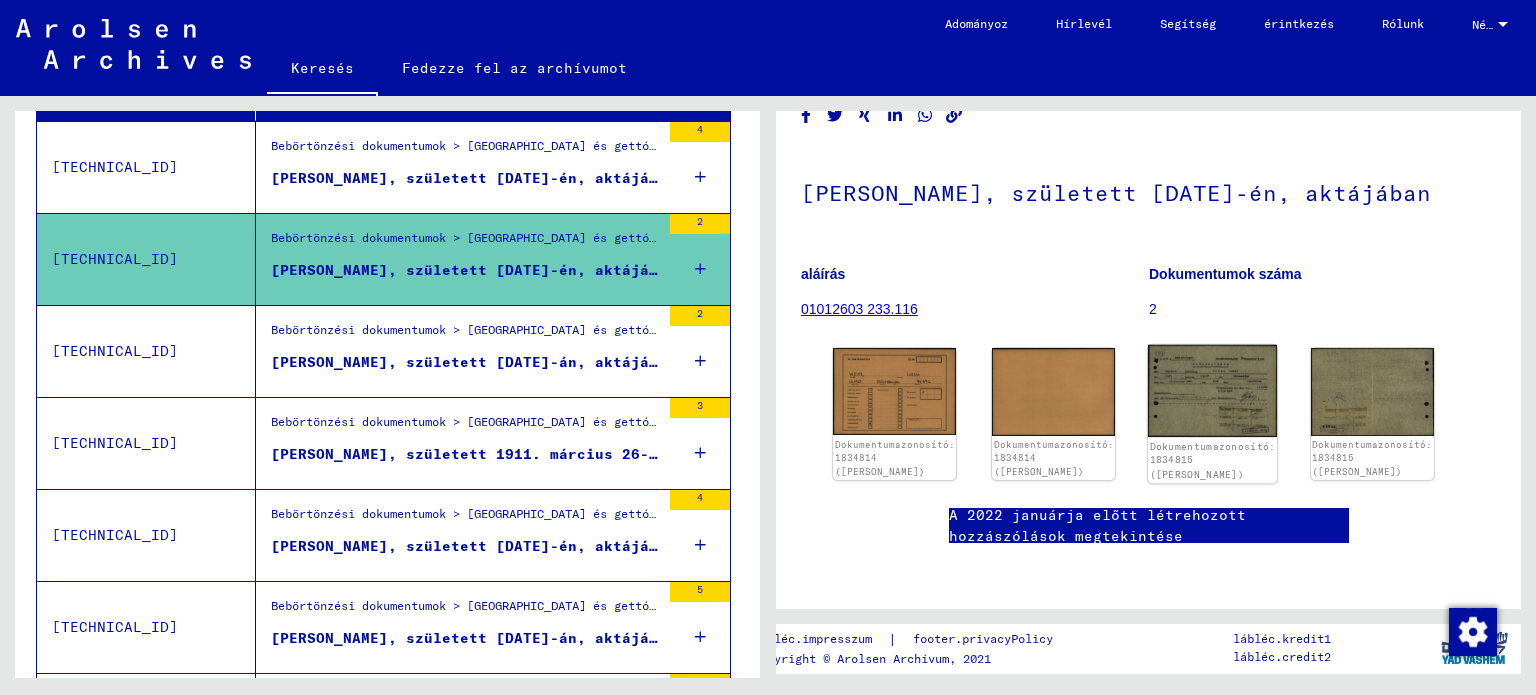 scroll, scrollTop: 200, scrollLeft: 0, axis: vertical 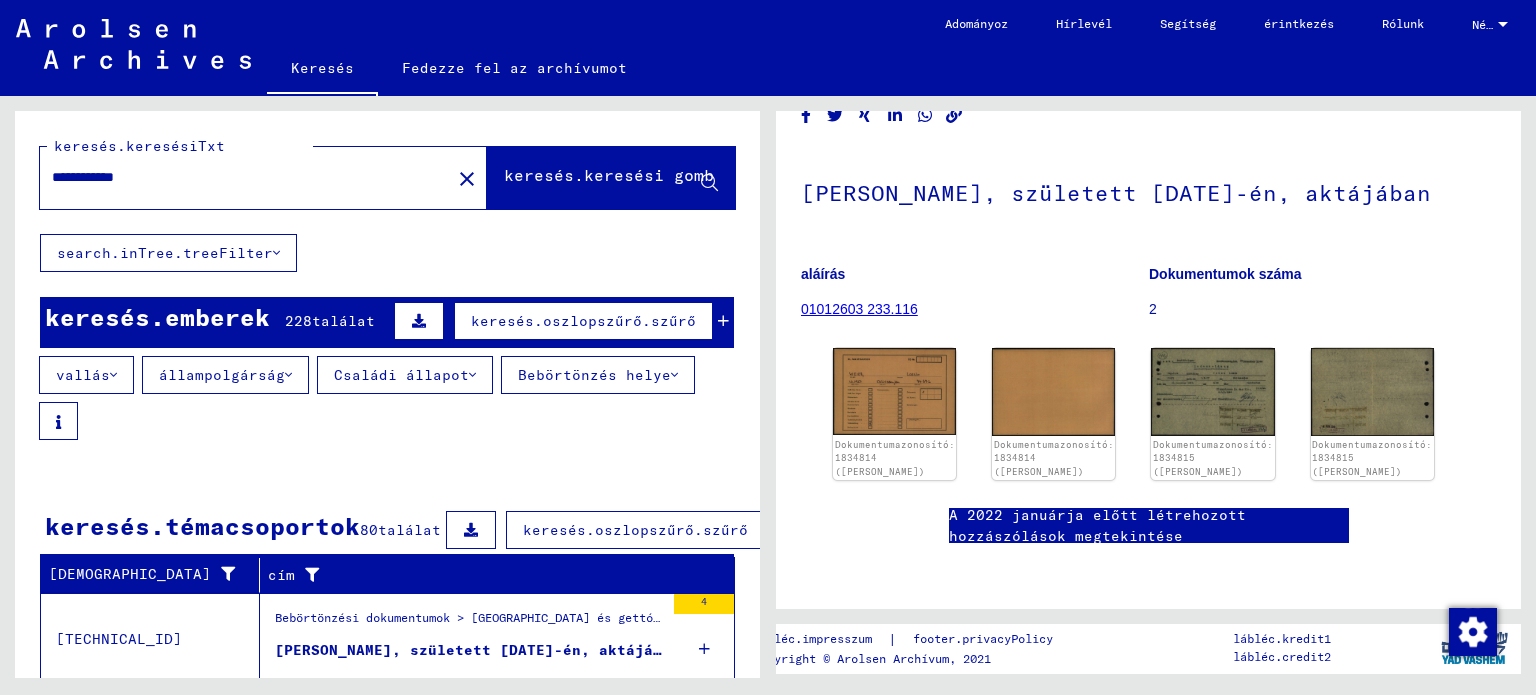 drag, startPoint x: 239, startPoint y: 186, endPoint x: 0, endPoint y: 239, distance: 244.80605 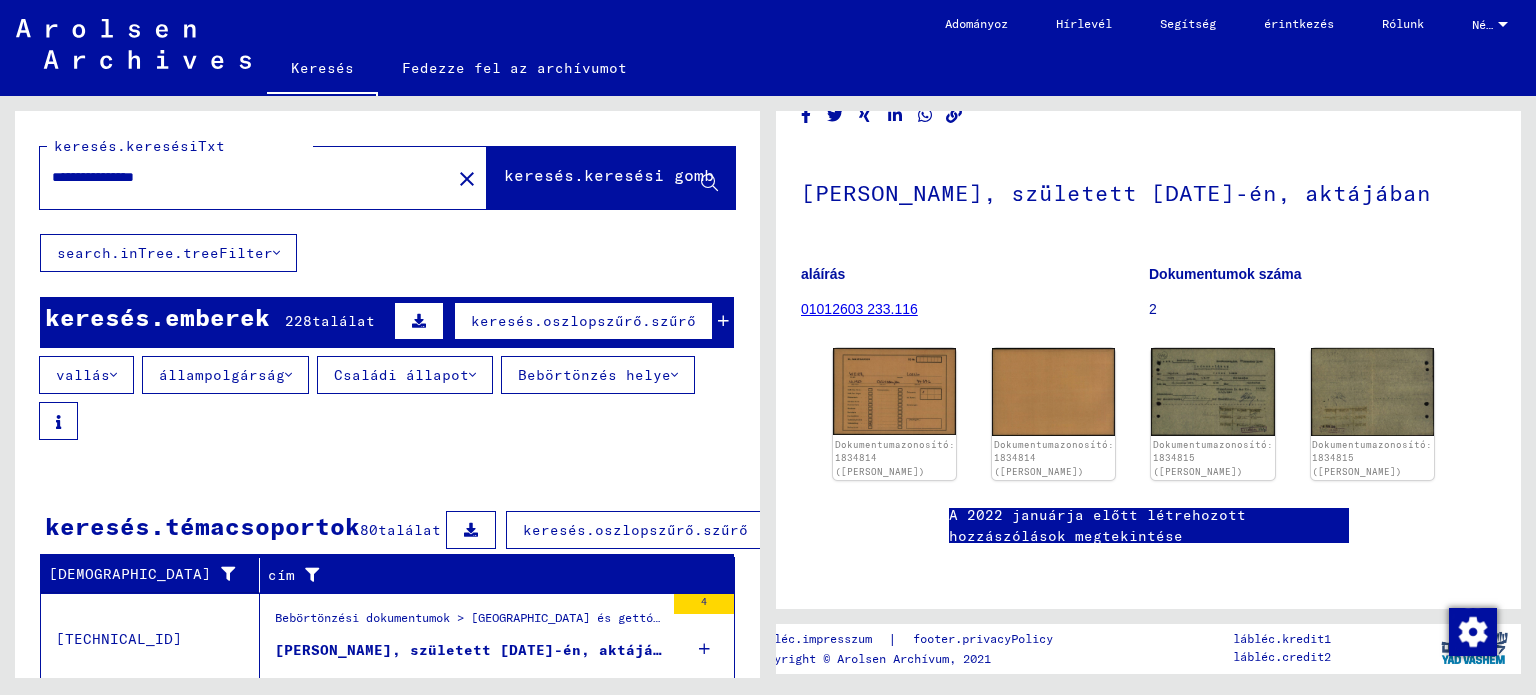 type on "**********" 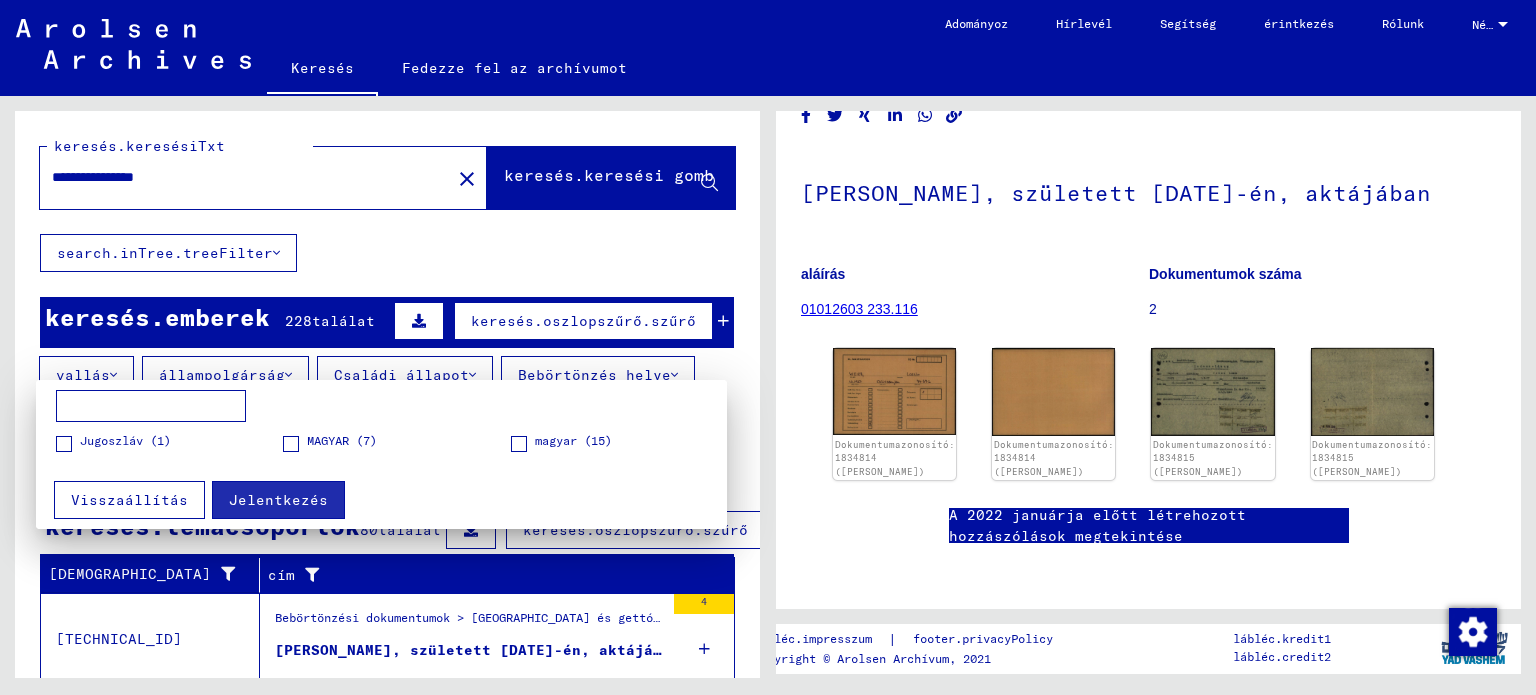 click at bounding box center [291, 444] 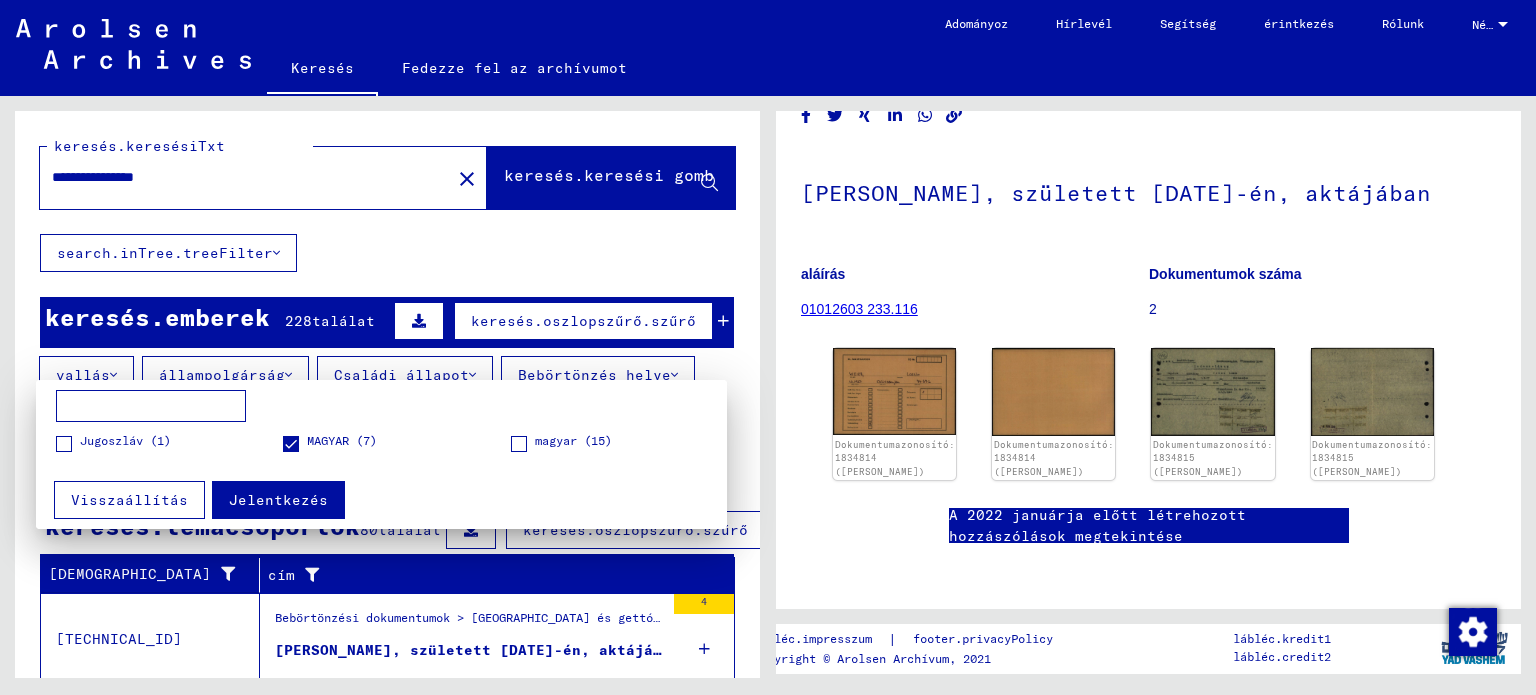 click at bounding box center [768, 347] 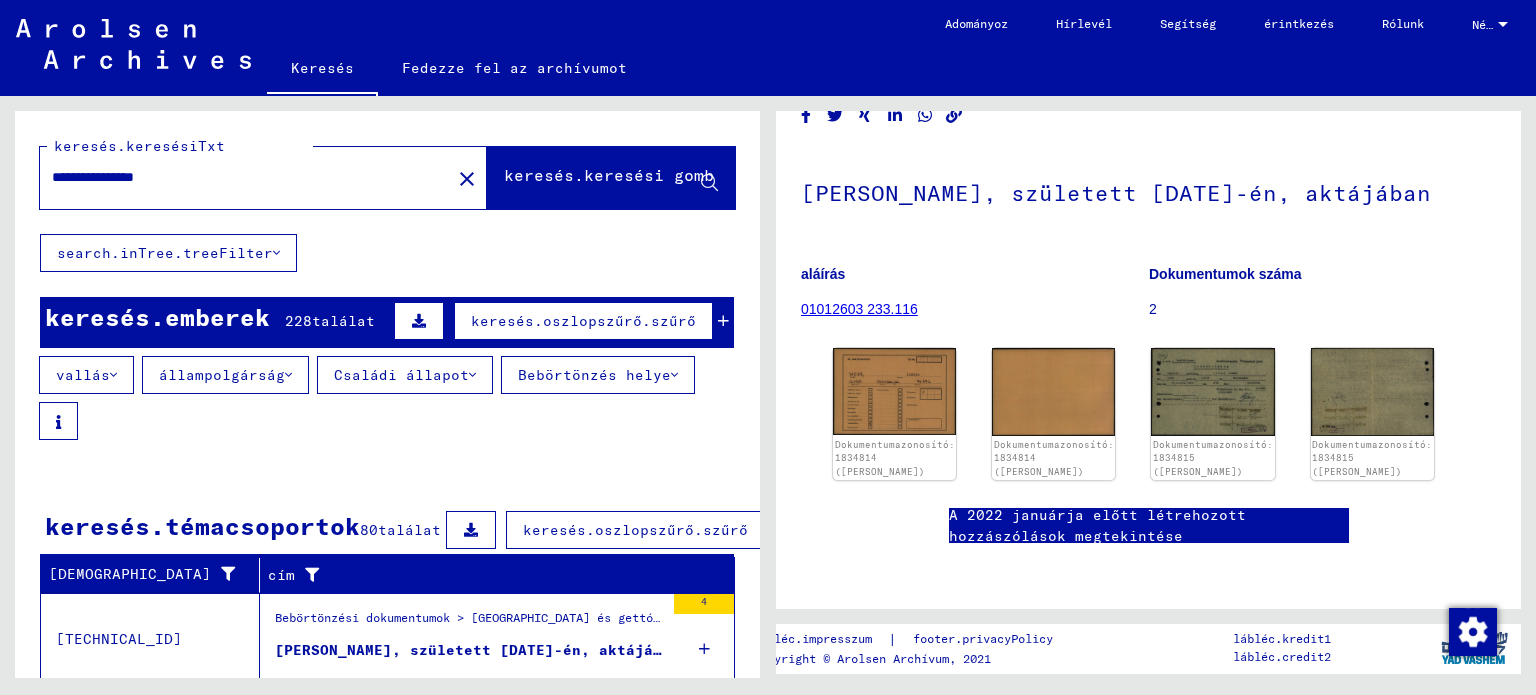 click on "Bebörtönzés helye" at bounding box center (594, 375) 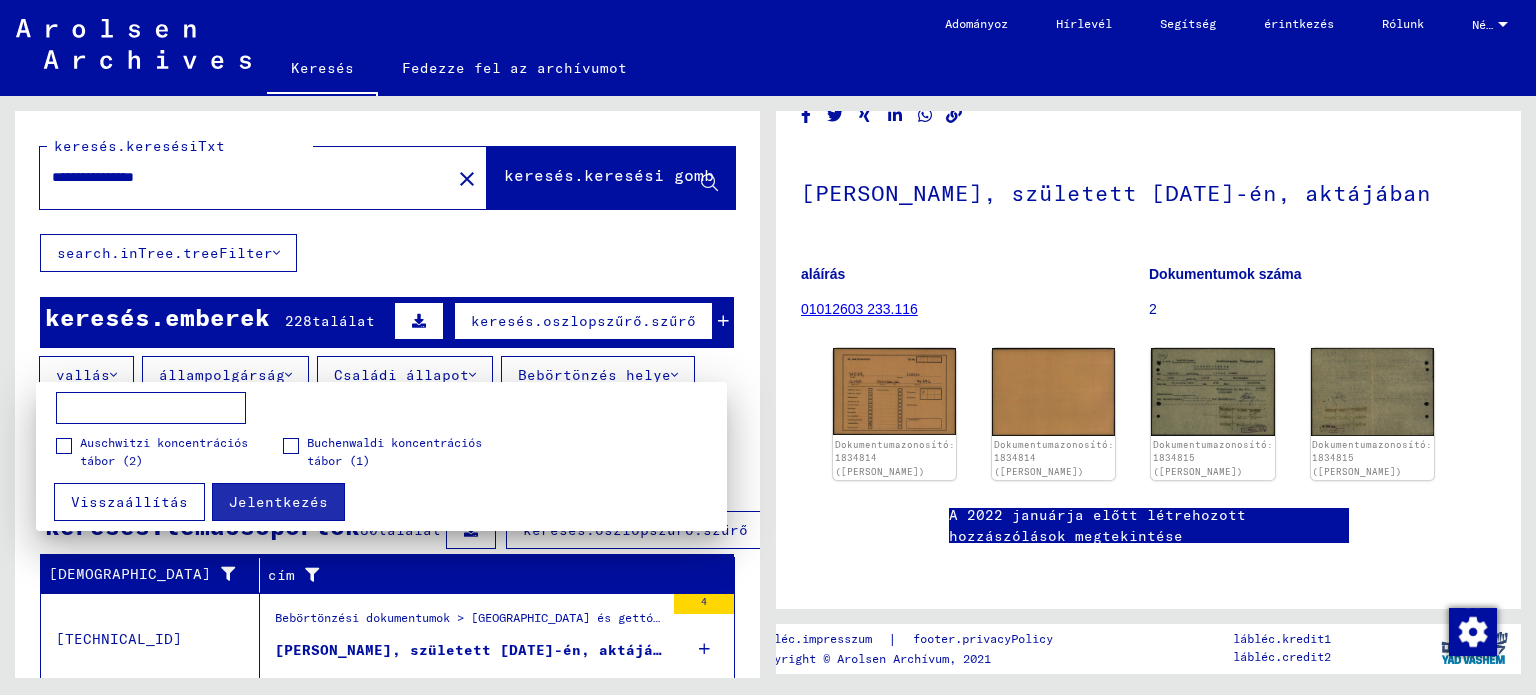 click at bounding box center [64, 446] 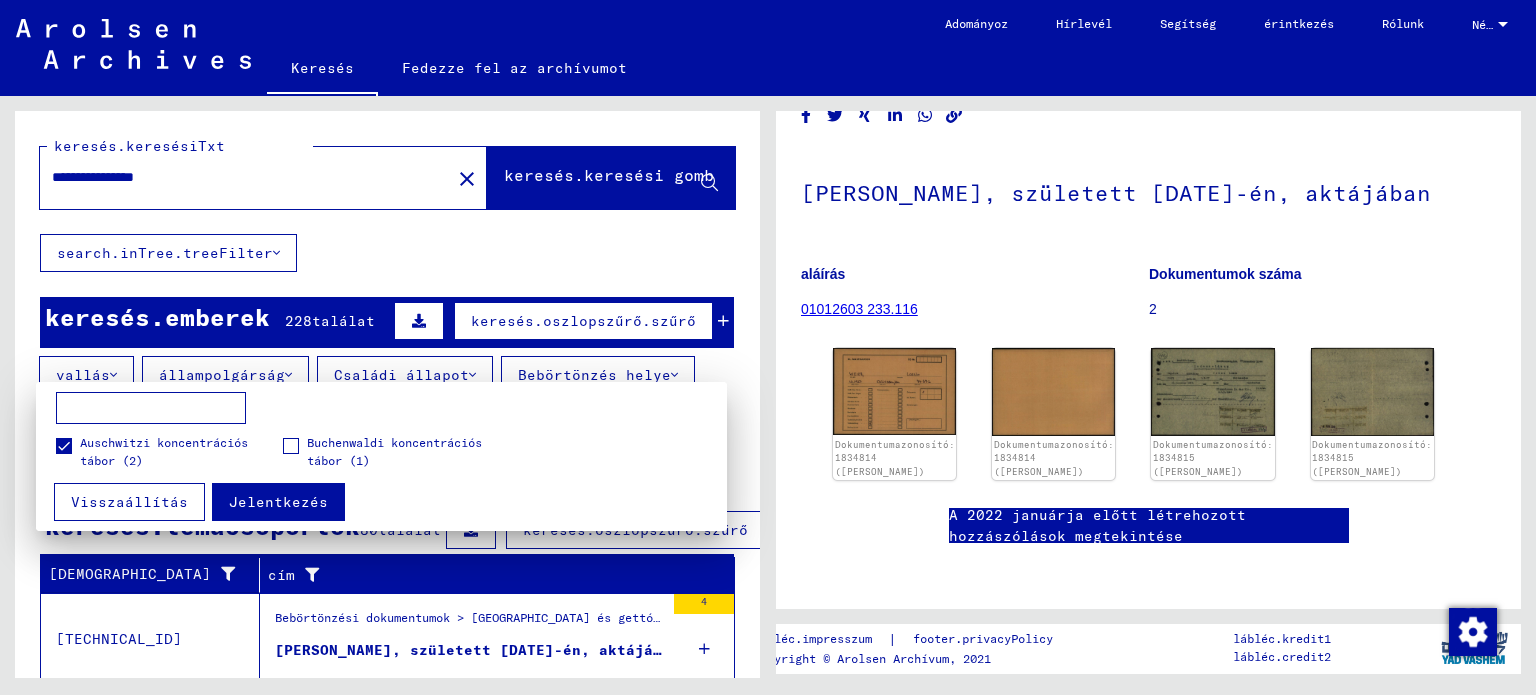 click on "Jelentkezés" at bounding box center [278, 502] 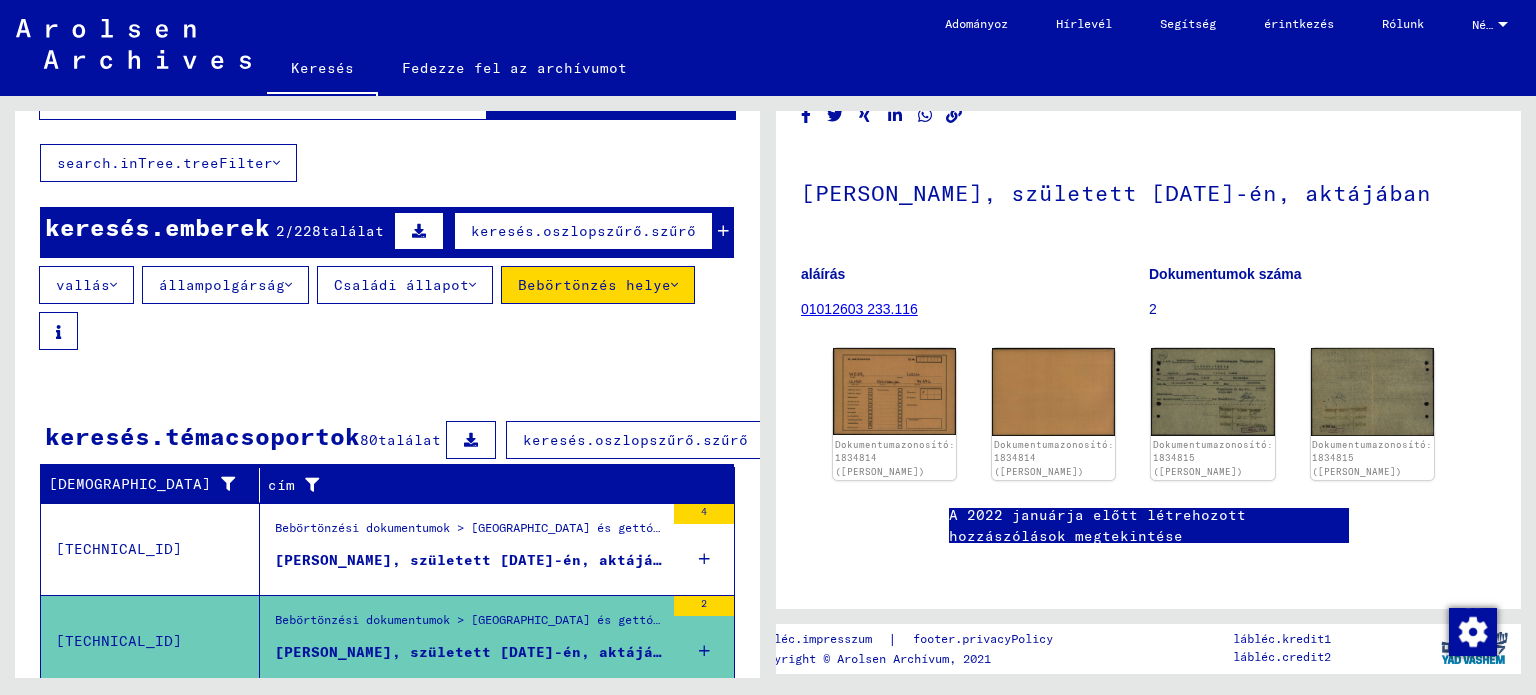 scroll, scrollTop: 100, scrollLeft: 0, axis: vertical 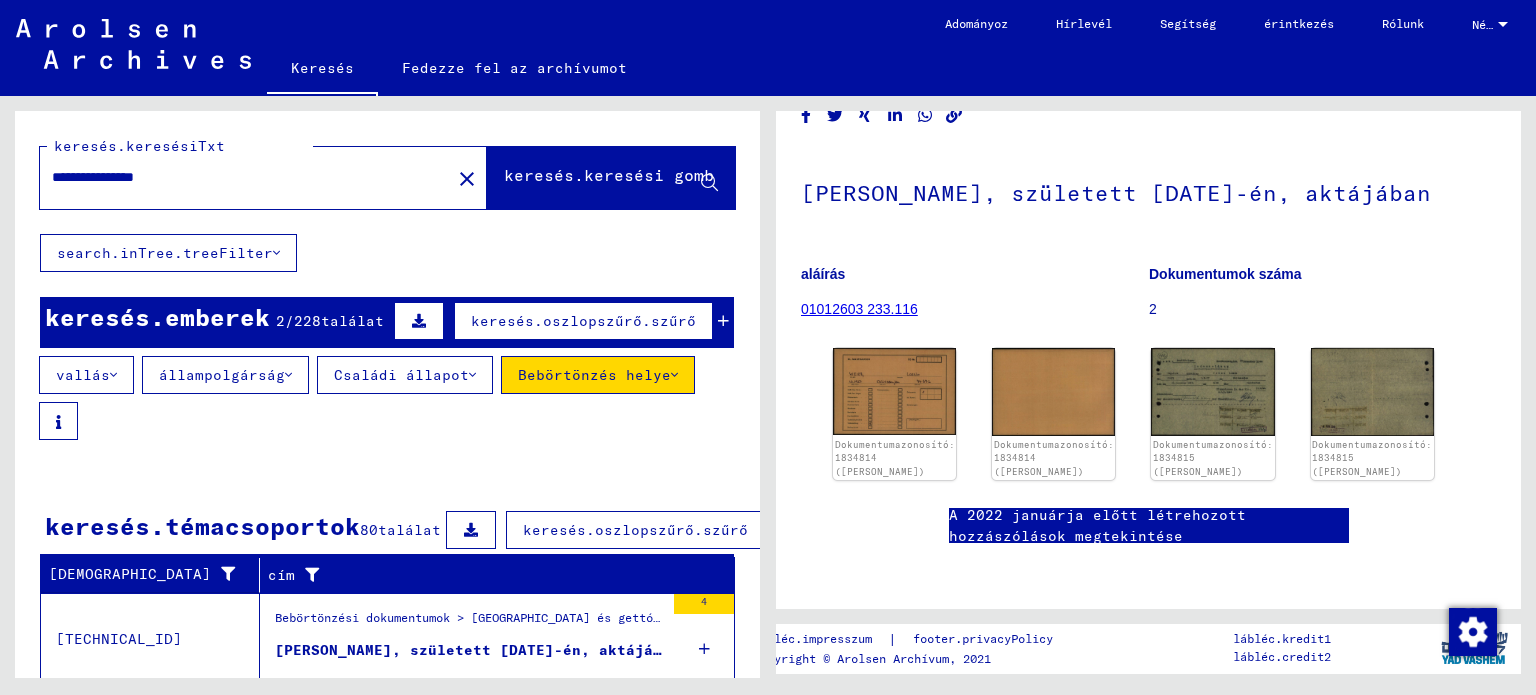 click on "keresés.keresési gomb" 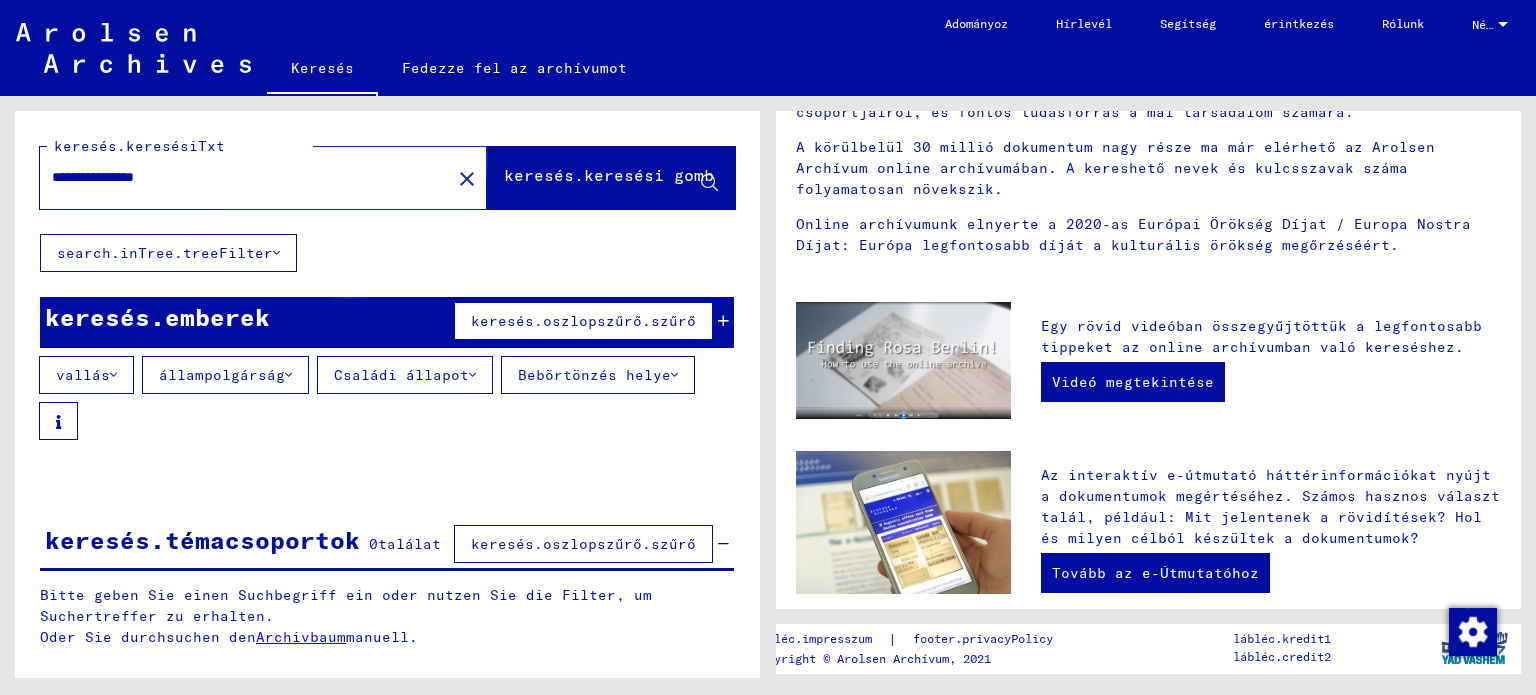scroll, scrollTop: 0, scrollLeft: 0, axis: both 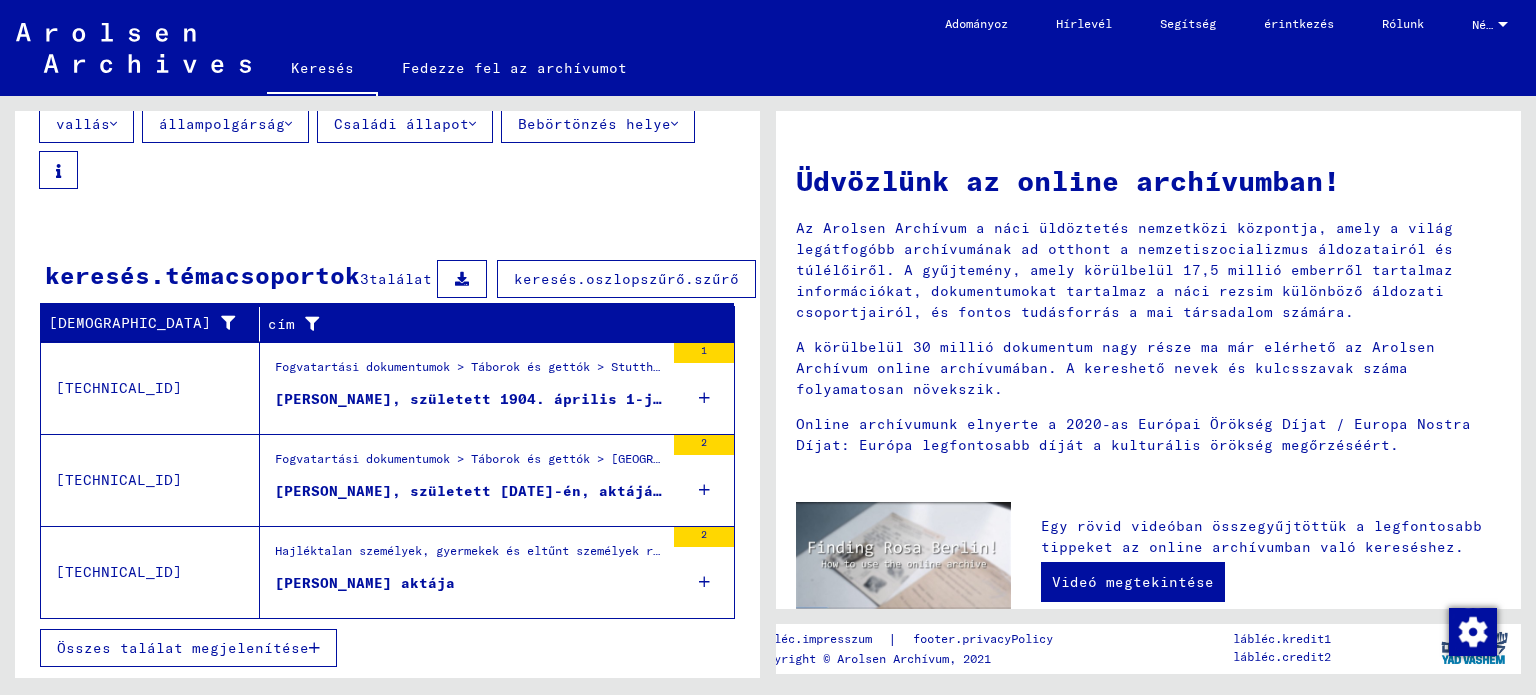 click on "[PERSON_NAME] aktája" at bounding box center (365, 583) 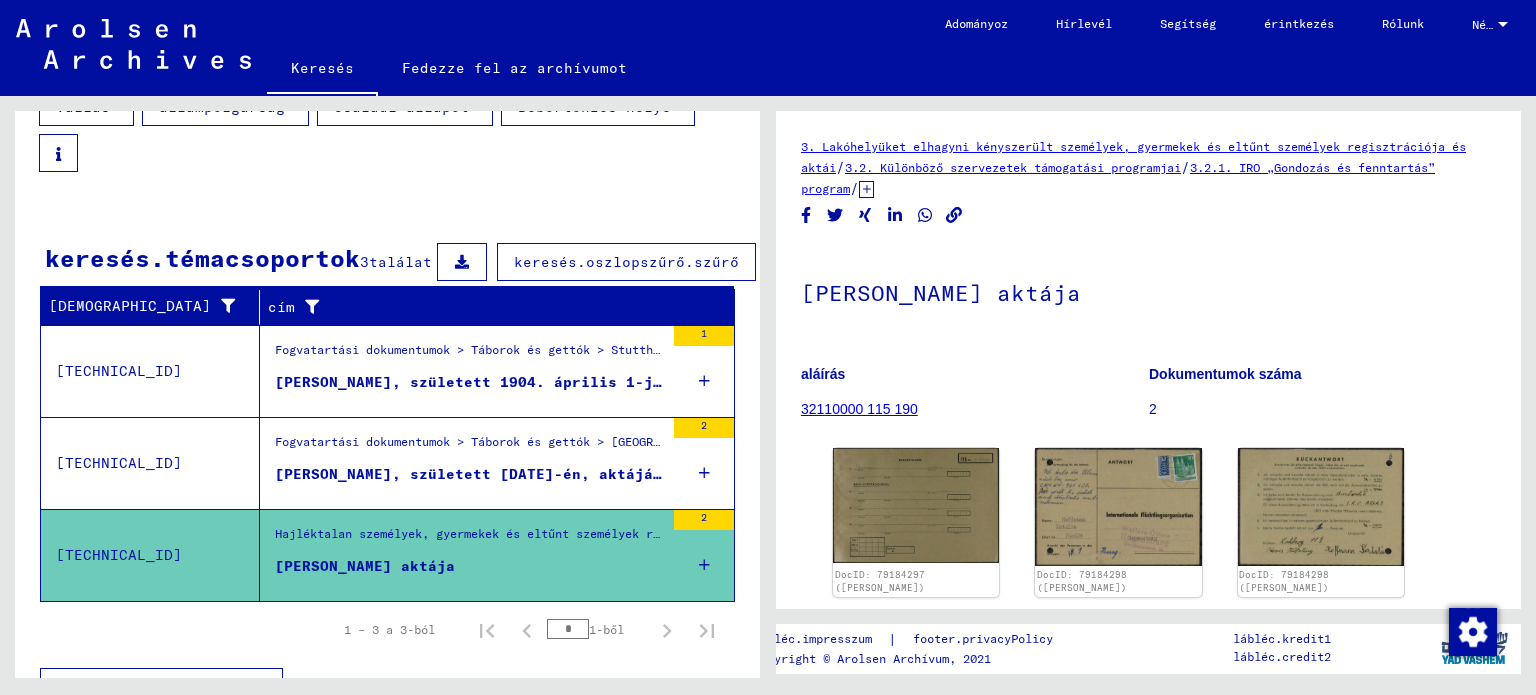 scroll, scrollTop: 0, scrollLeft: 0, axis: both 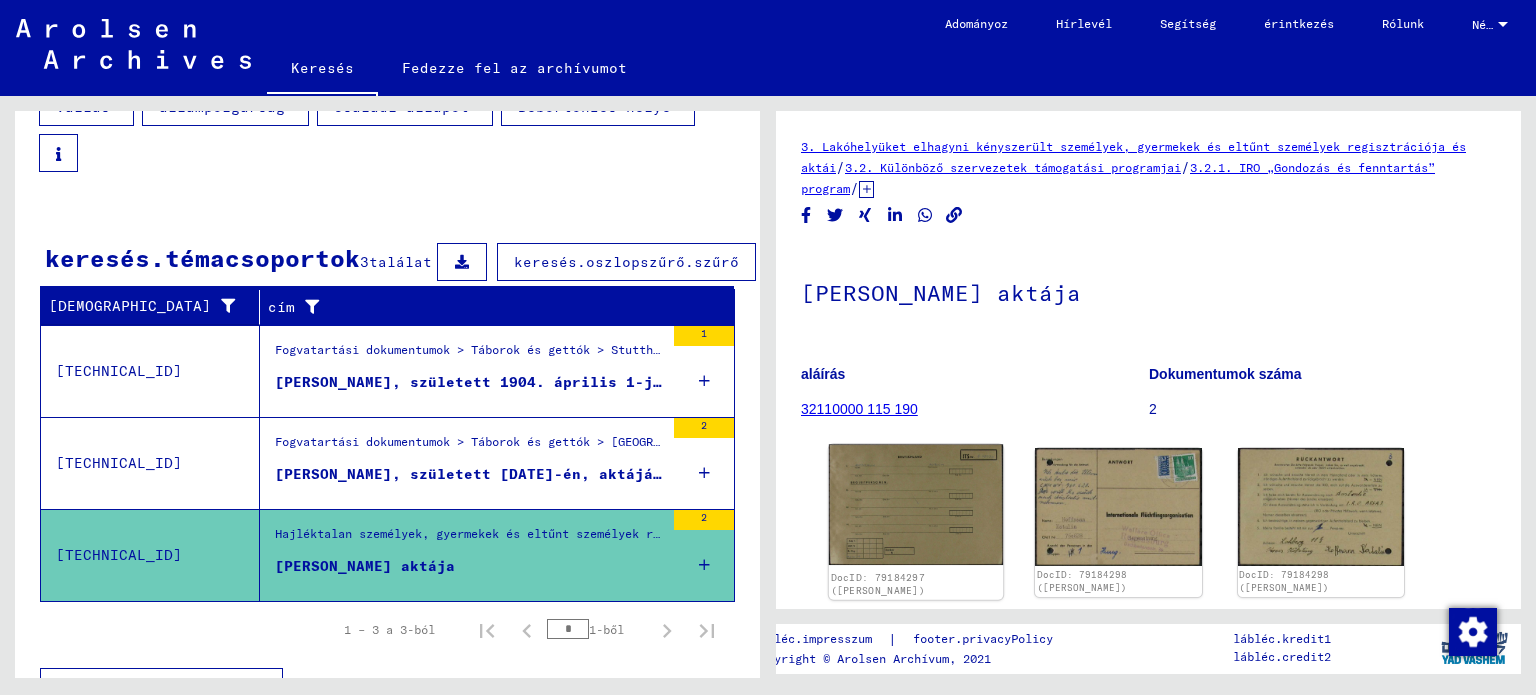click 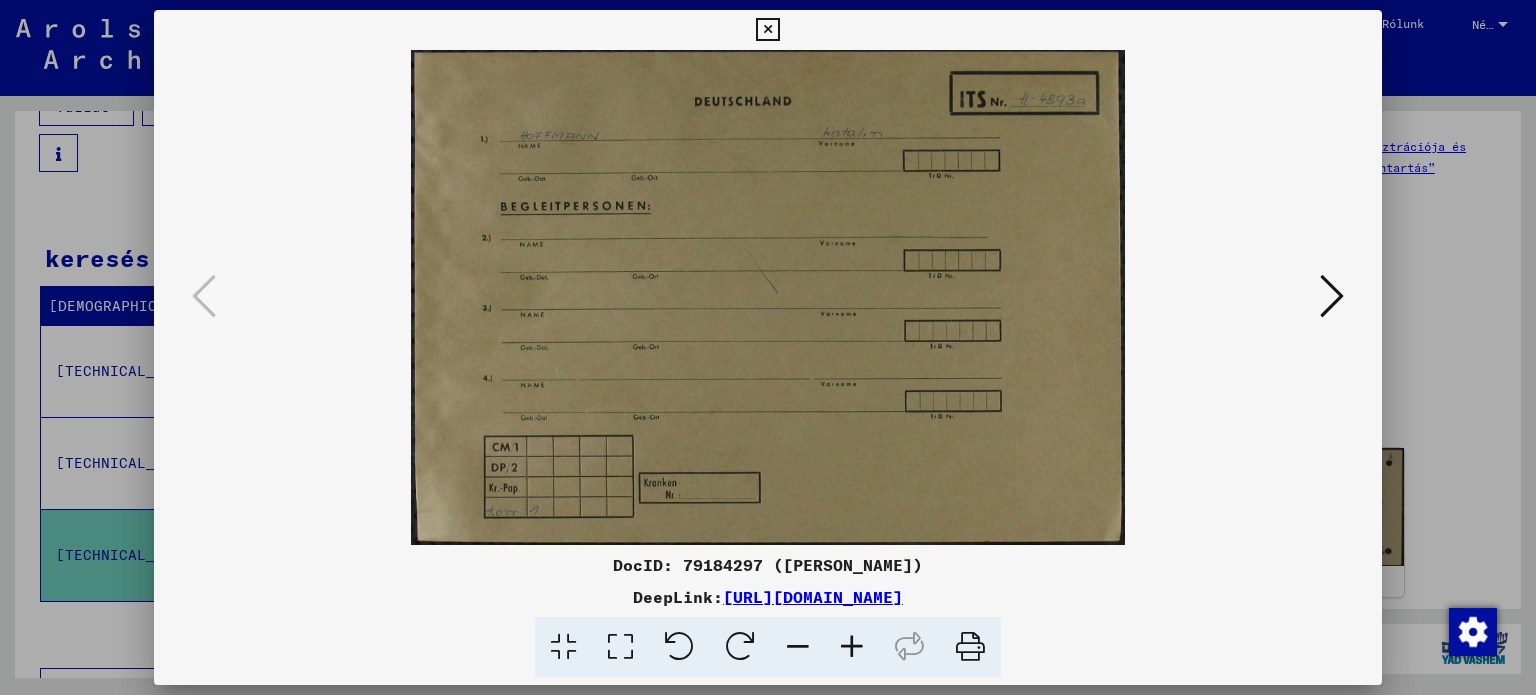 click at bounding box center [767, 30] 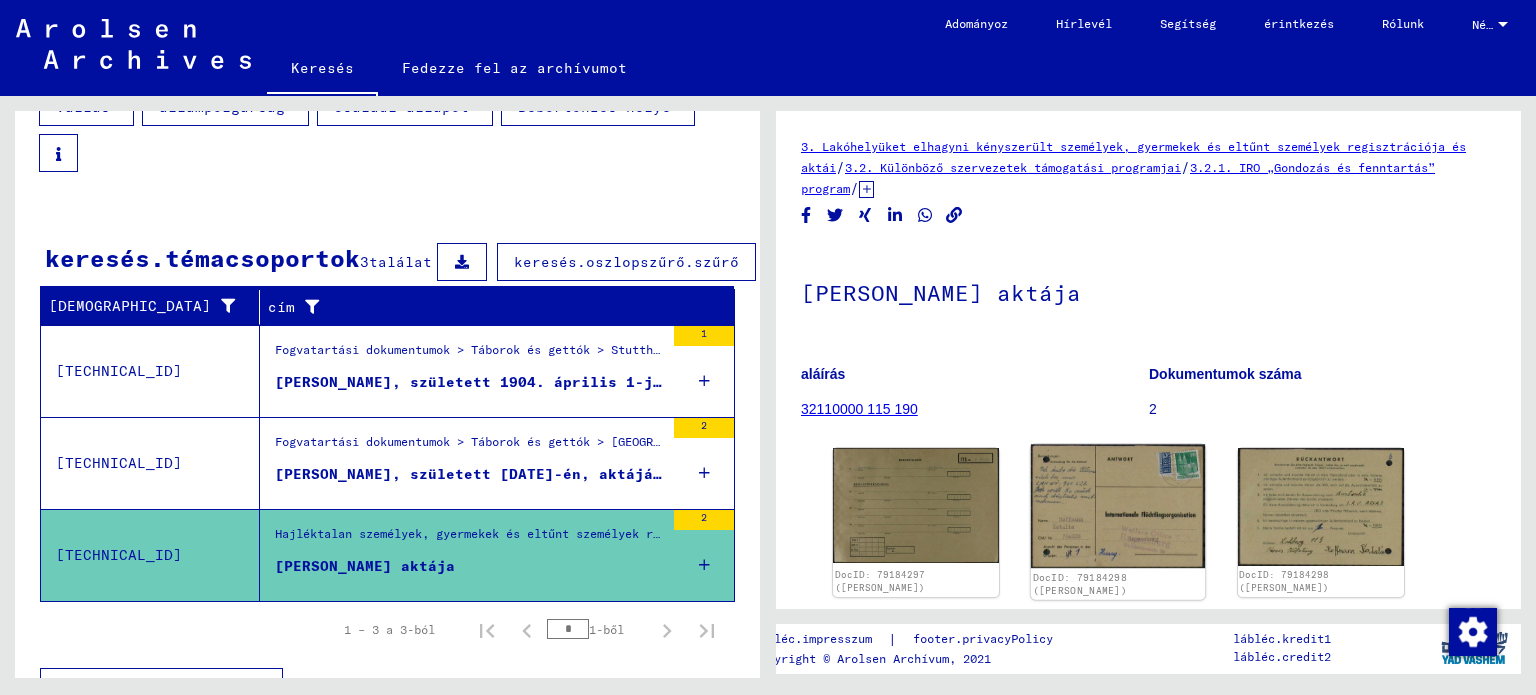 click 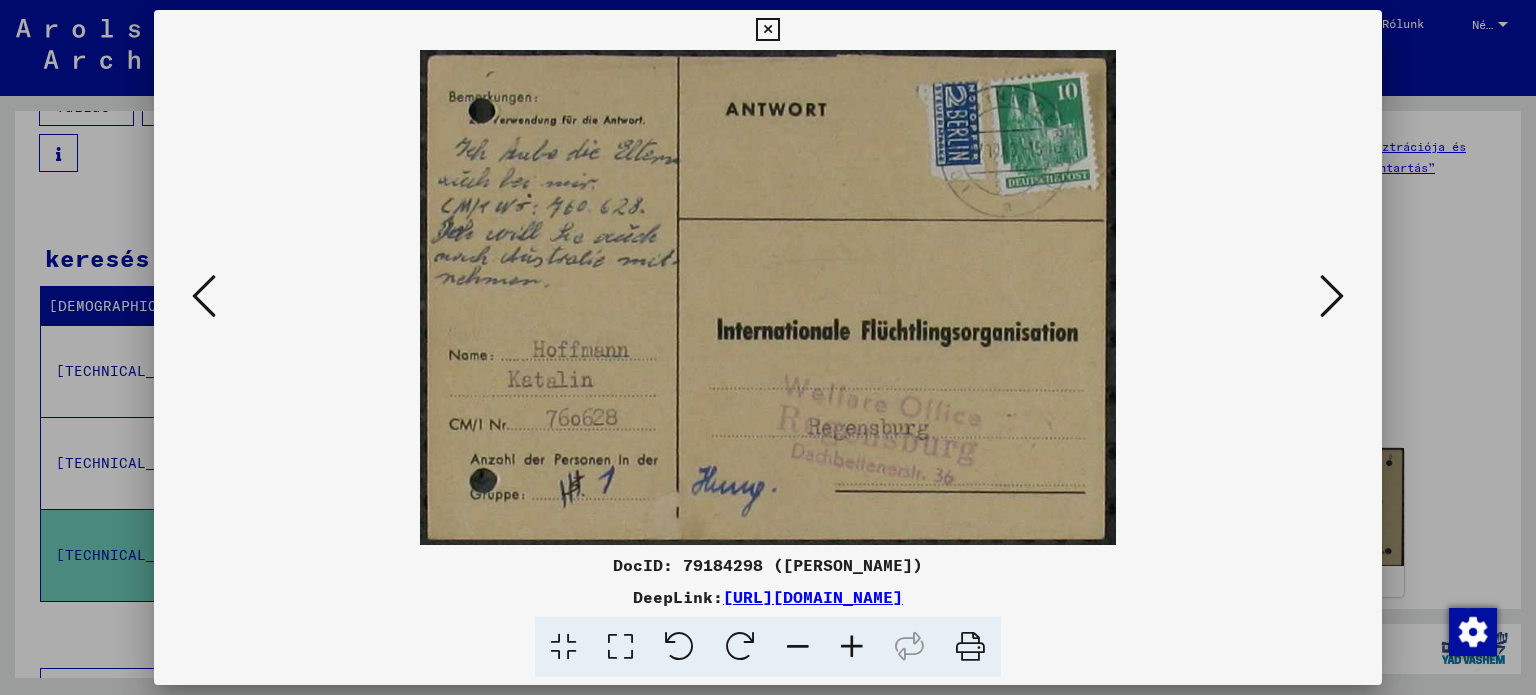 click at bounding box center (767, 30) 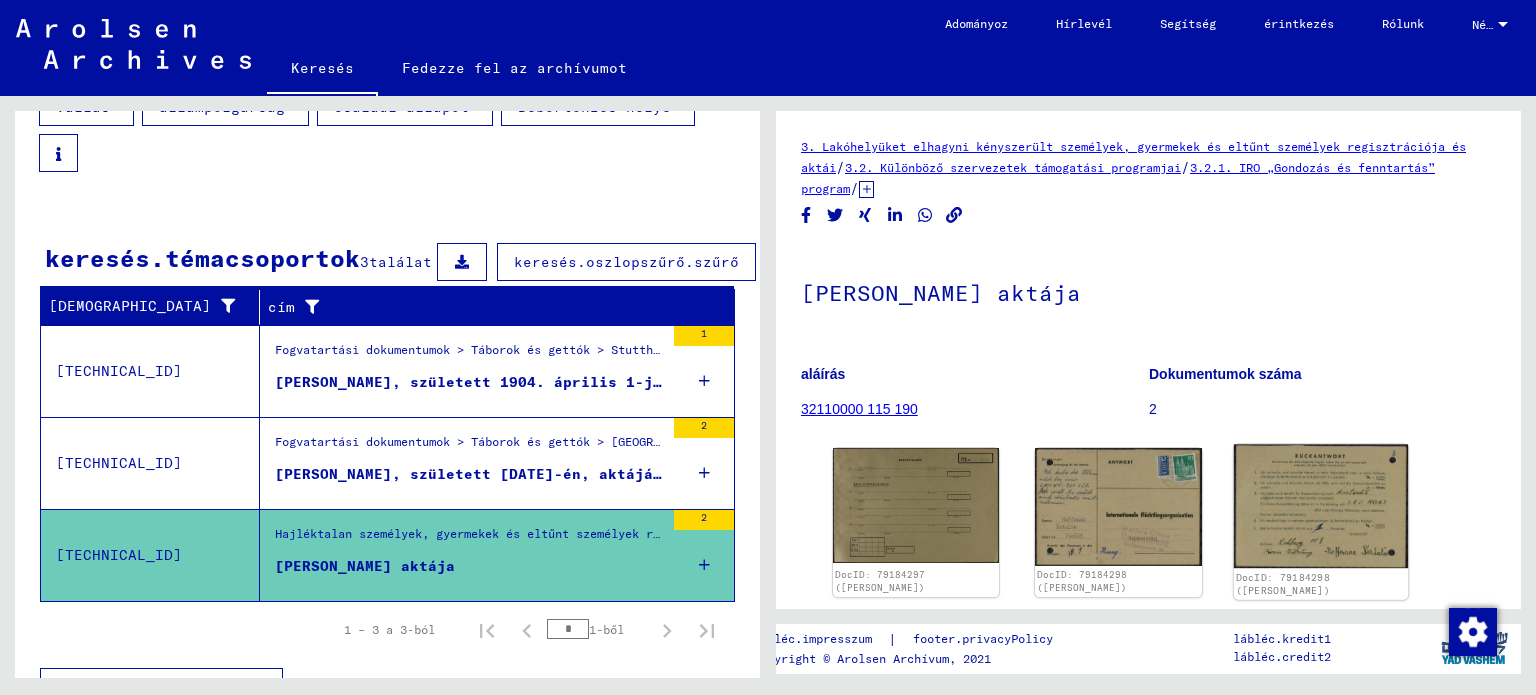 click 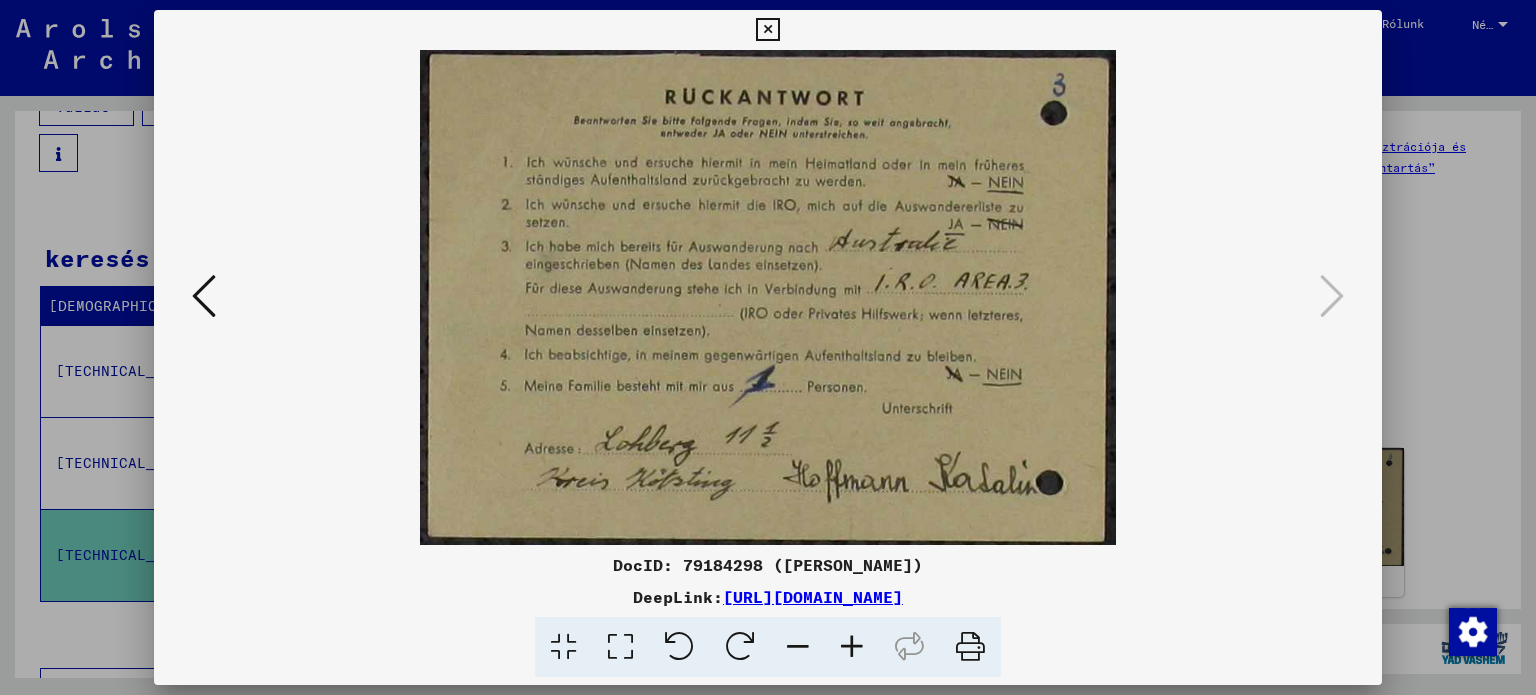 click at bounding box center (767, 30) 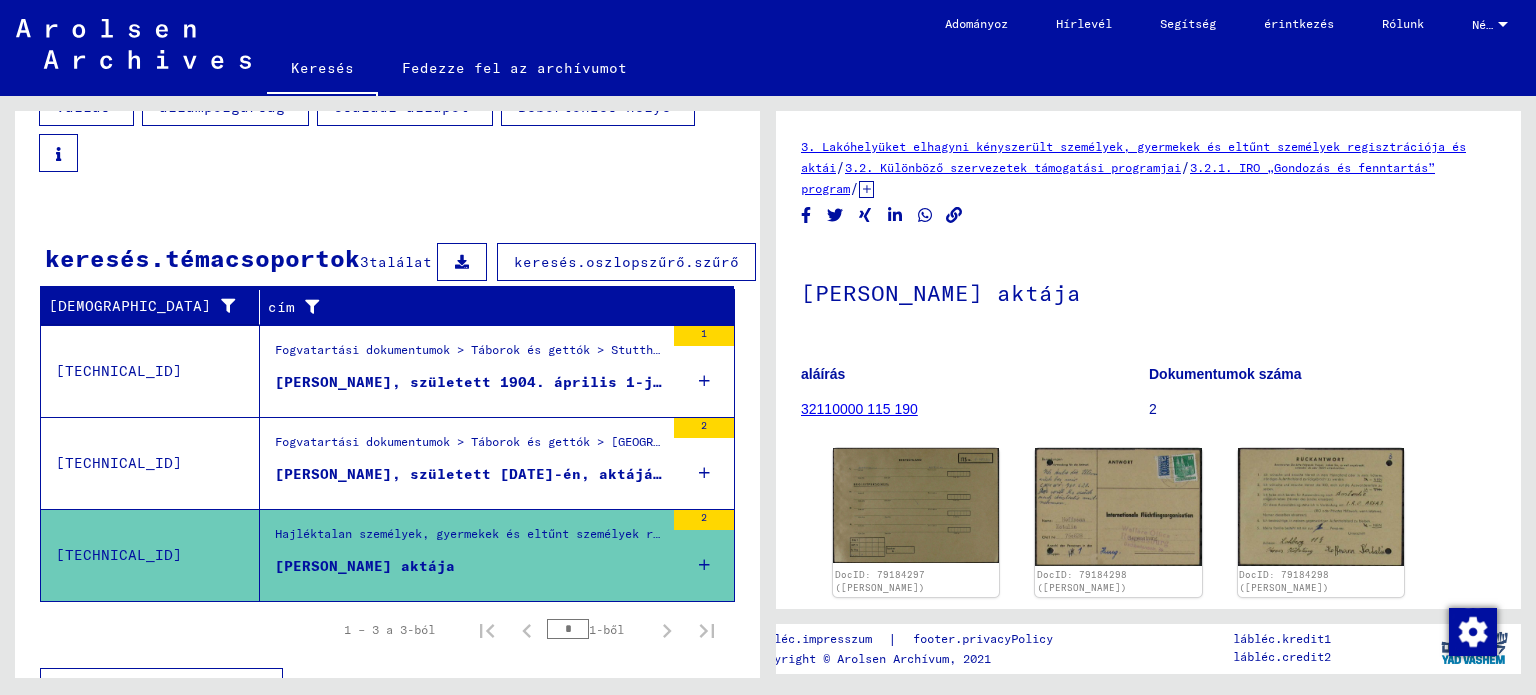 scroll, scrollTop: 0, scrollLeft: 0, axis: both 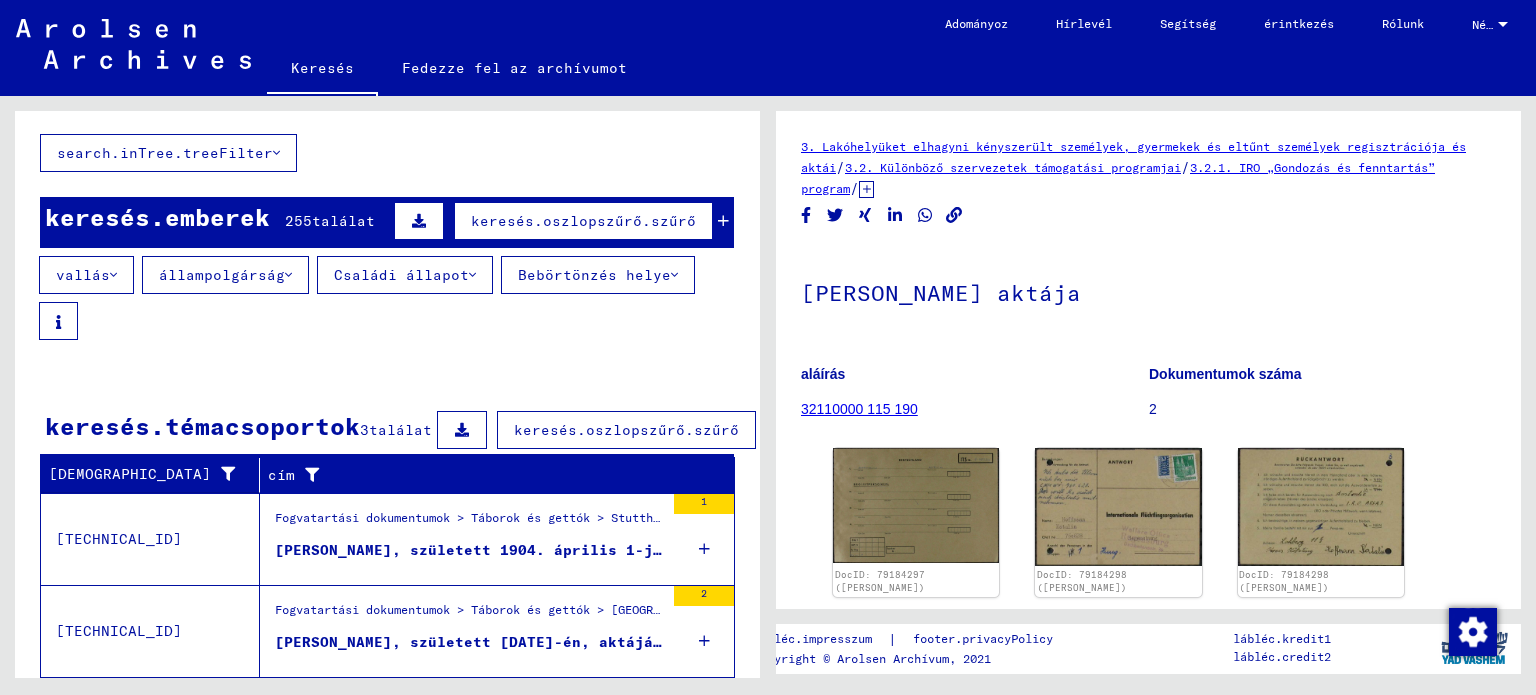 click on "Bebörtönzés helye" at bounding box center [594, 275] 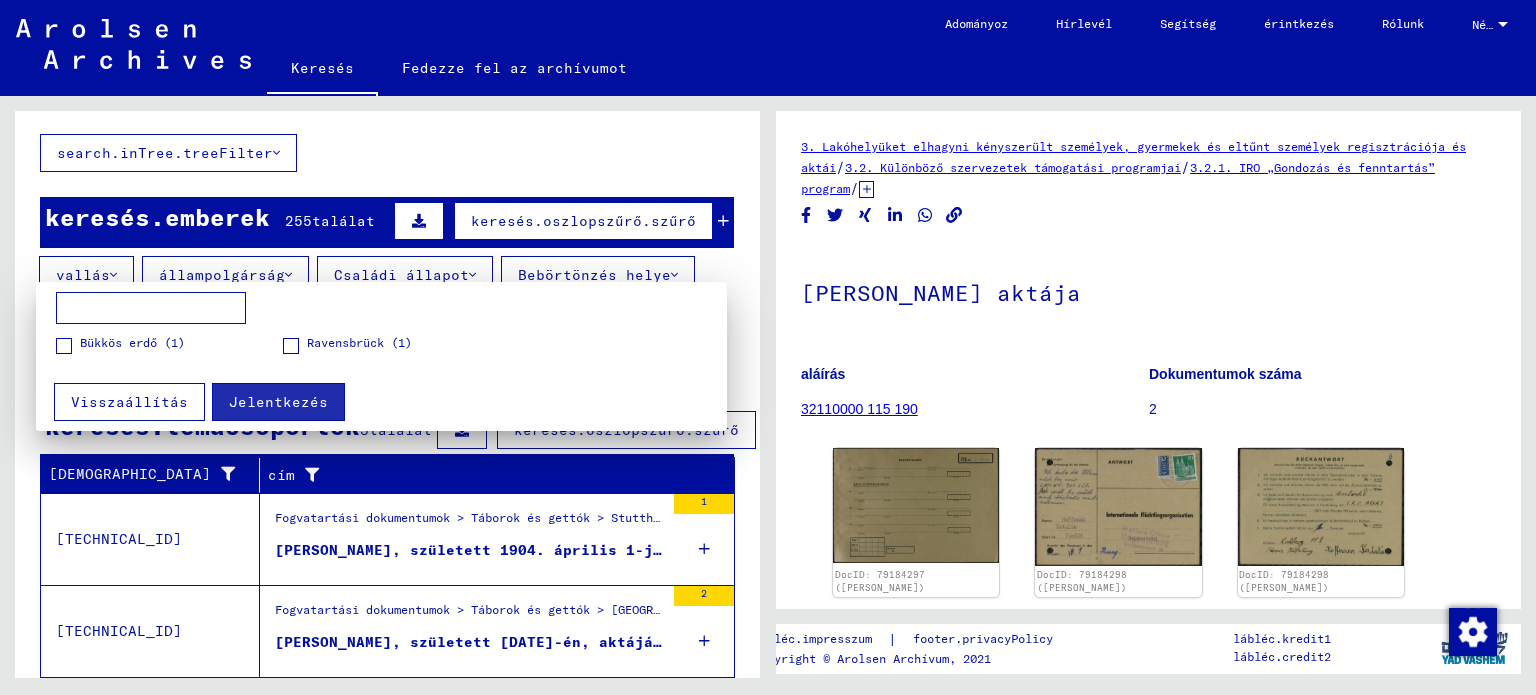 click on "Visszaállítás" at bounding box center [129, 402] 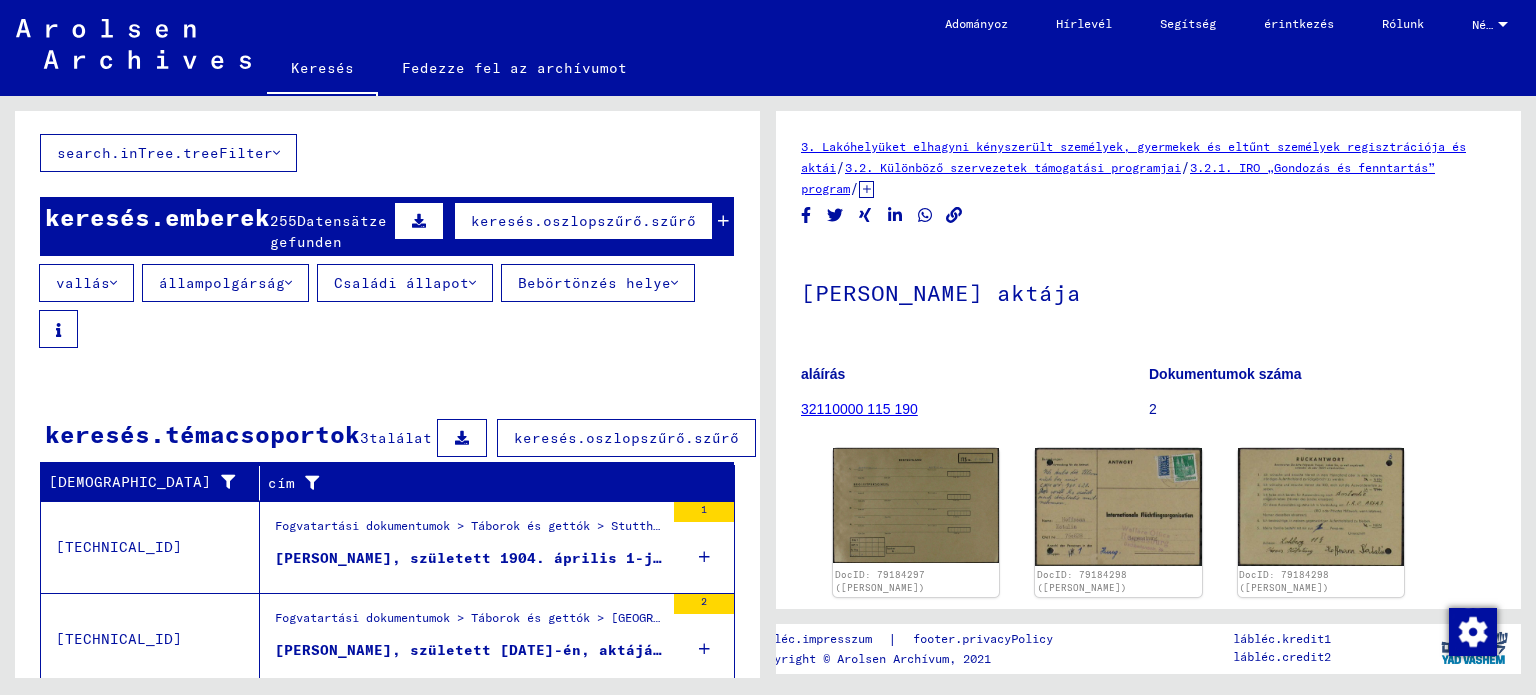 click on "Bebörtönzés helye" at bounding box center [594, 283] 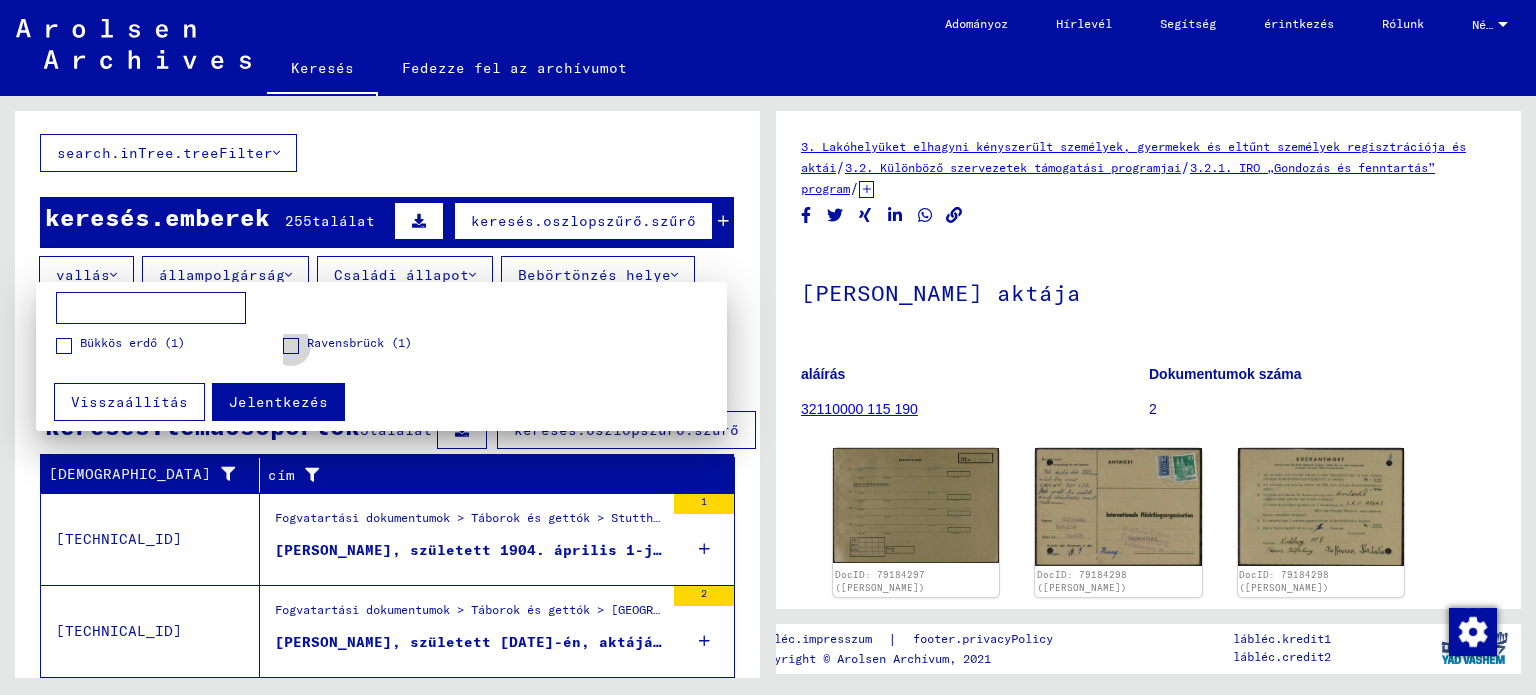 click at bounding box center (291, 346) 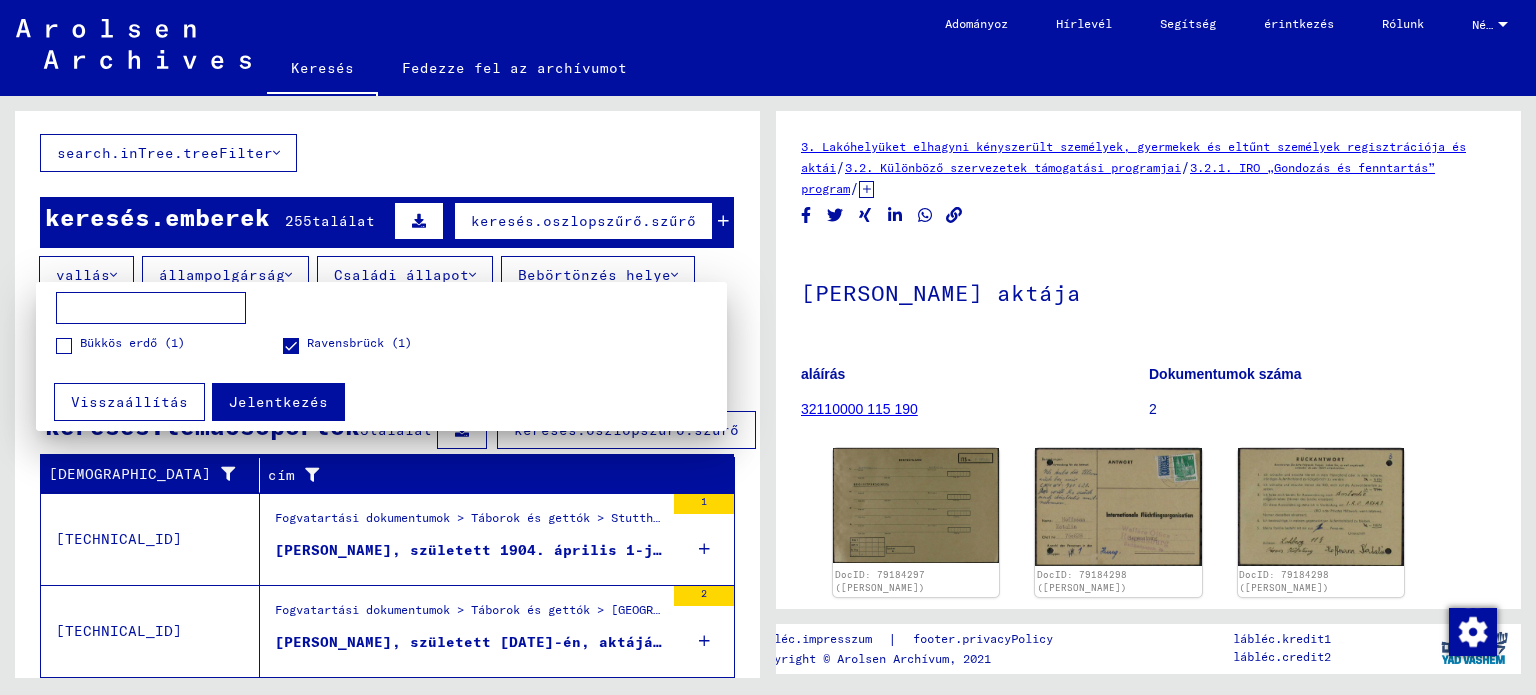click on "Jelentkezés" at bounding box center (278, 402) 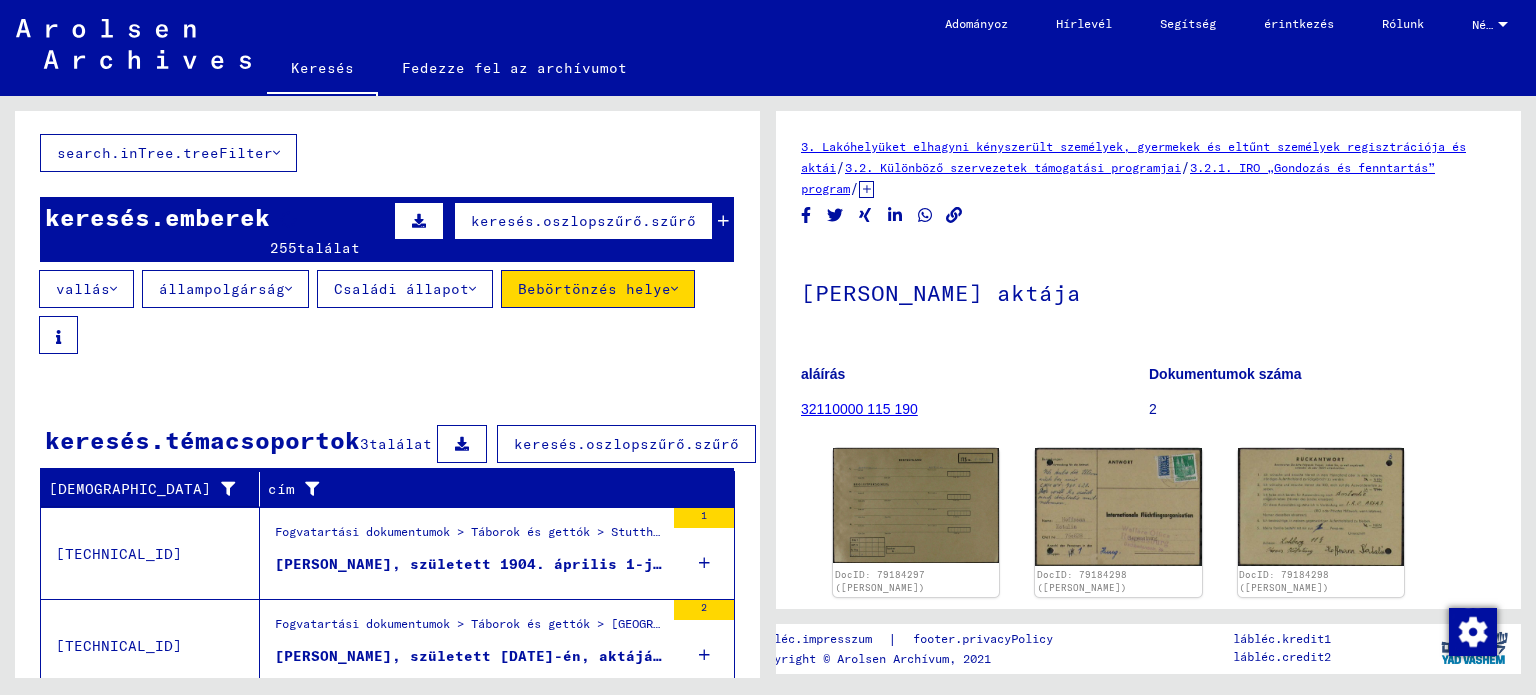 scroll, scrollTop: 0, scrollLeft: 0, axis: both 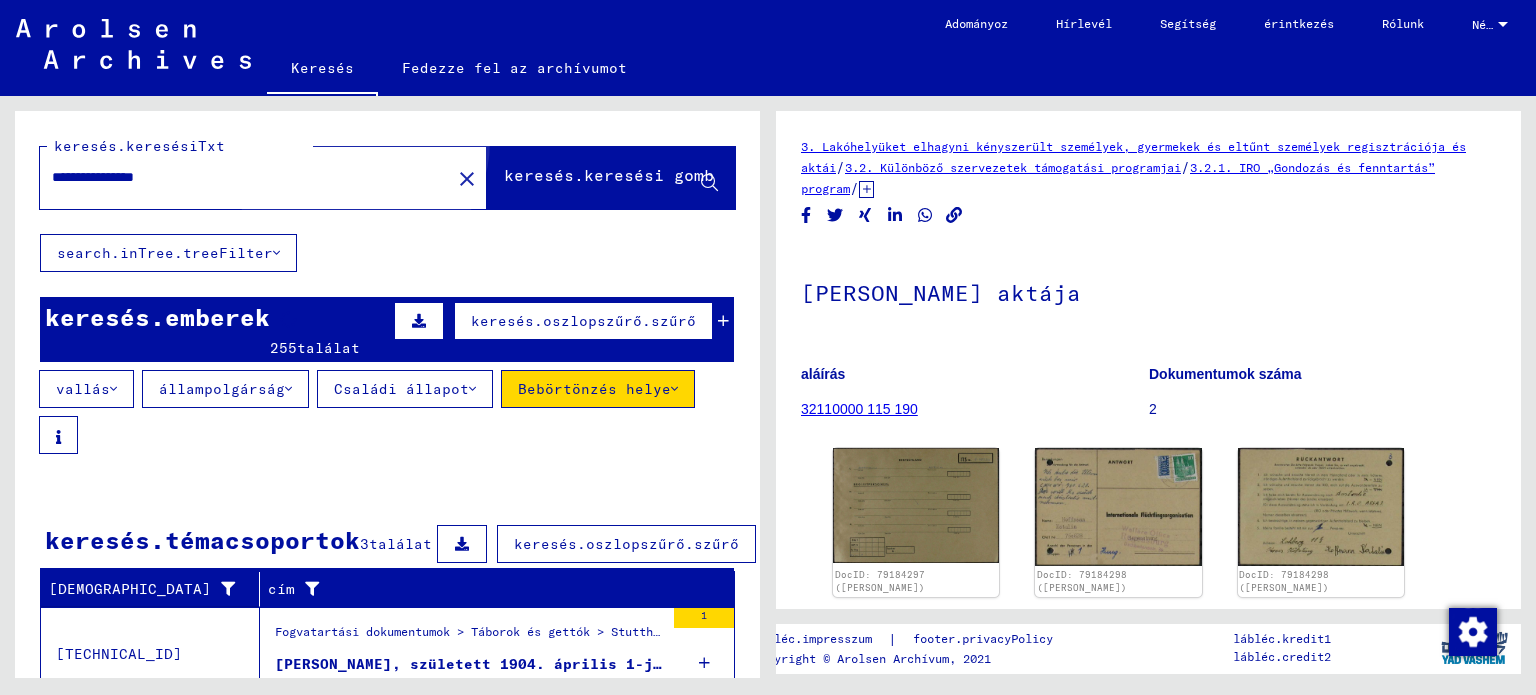 click on "keresés.keresési gomb" 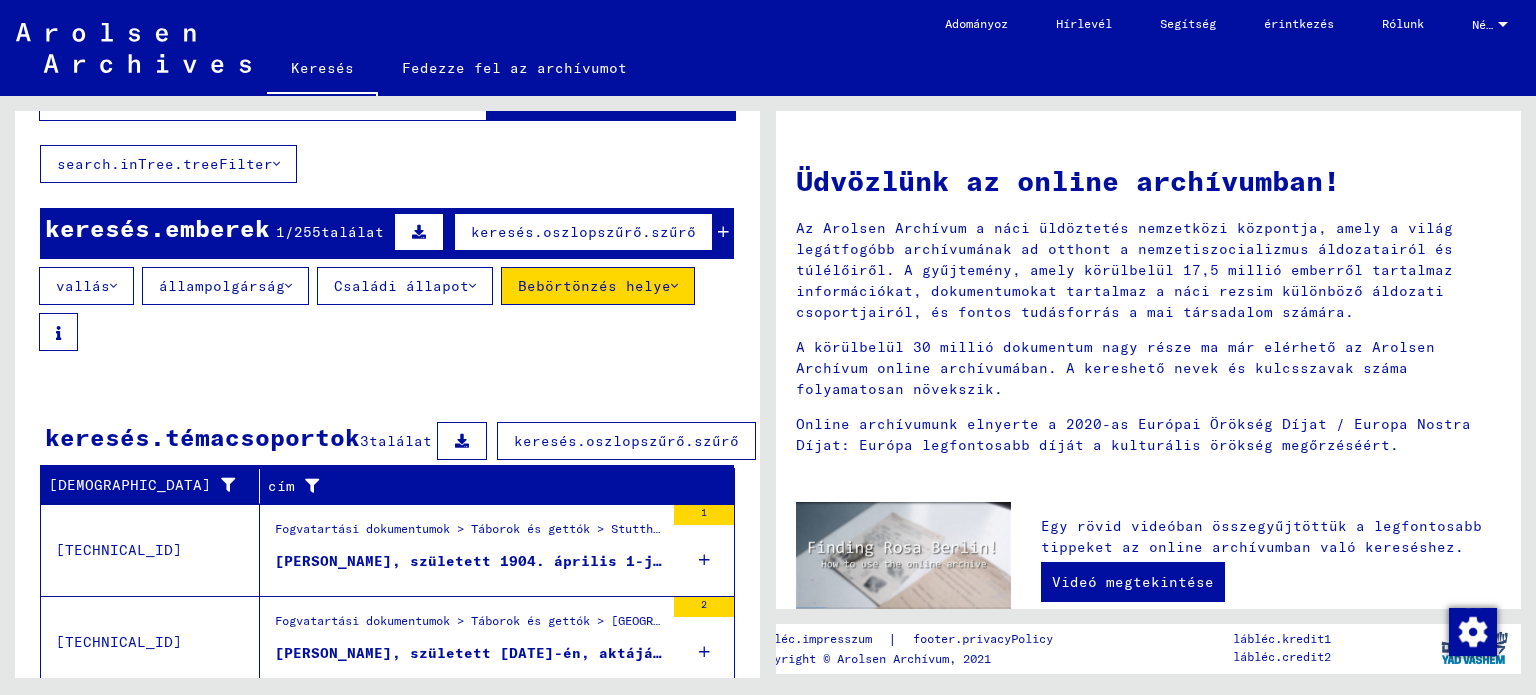 scroll, scrollTop: 0, scrollLeft: 0, axis: both 